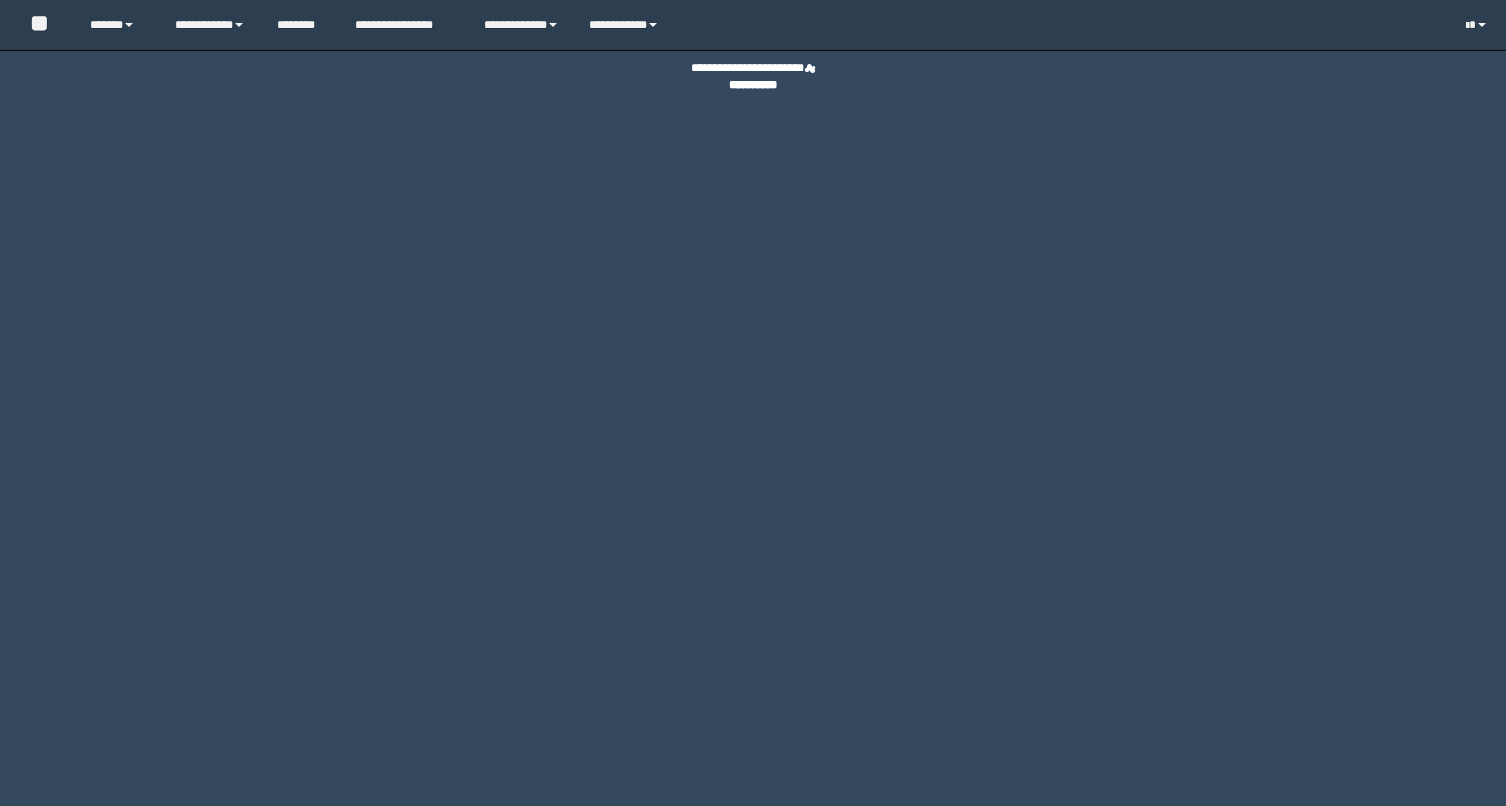 scroll, scrollTop: 0, scrollLeft: 0, axis: both 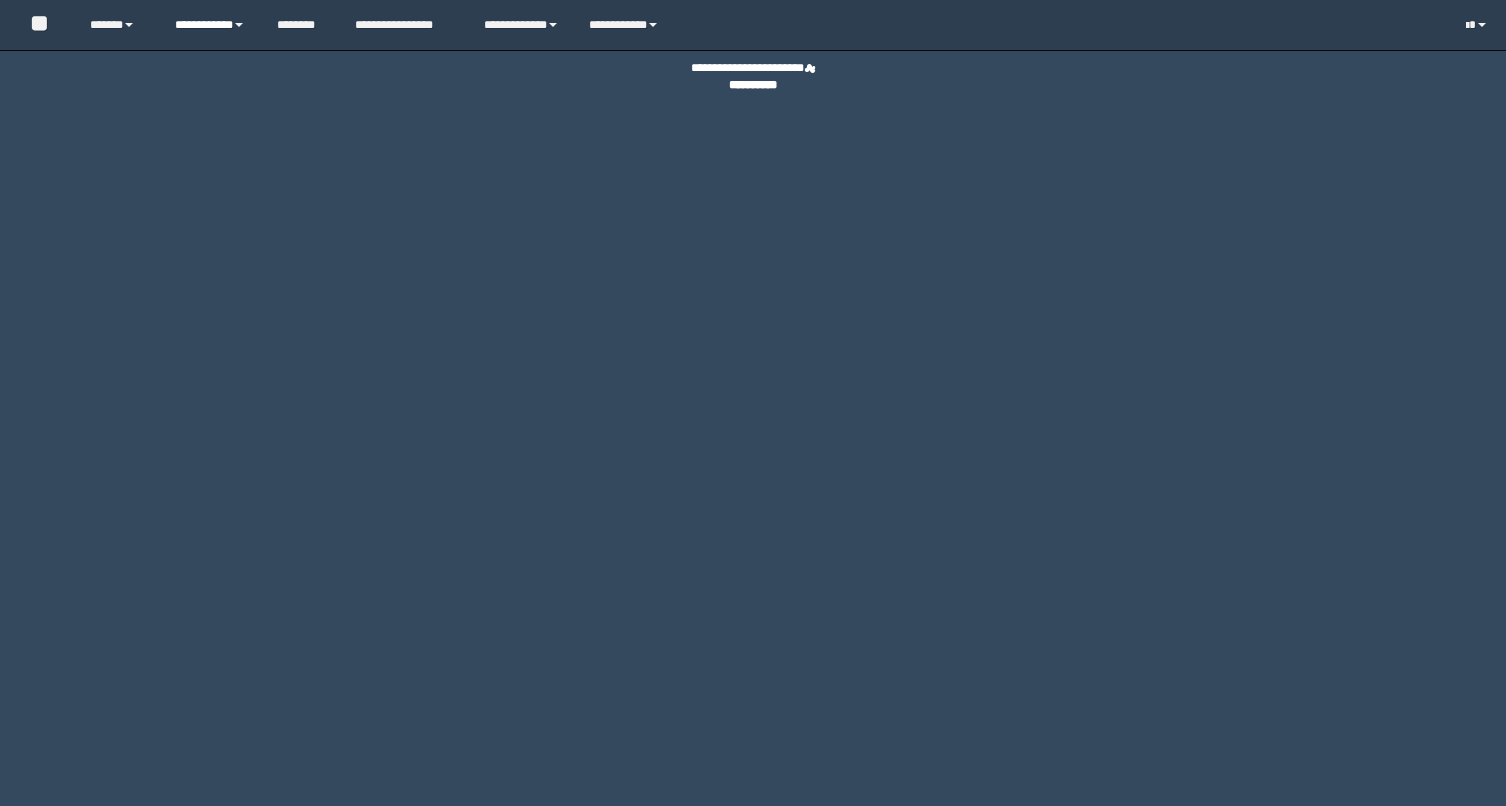 click on "**********" at bounding box center [210, 25] 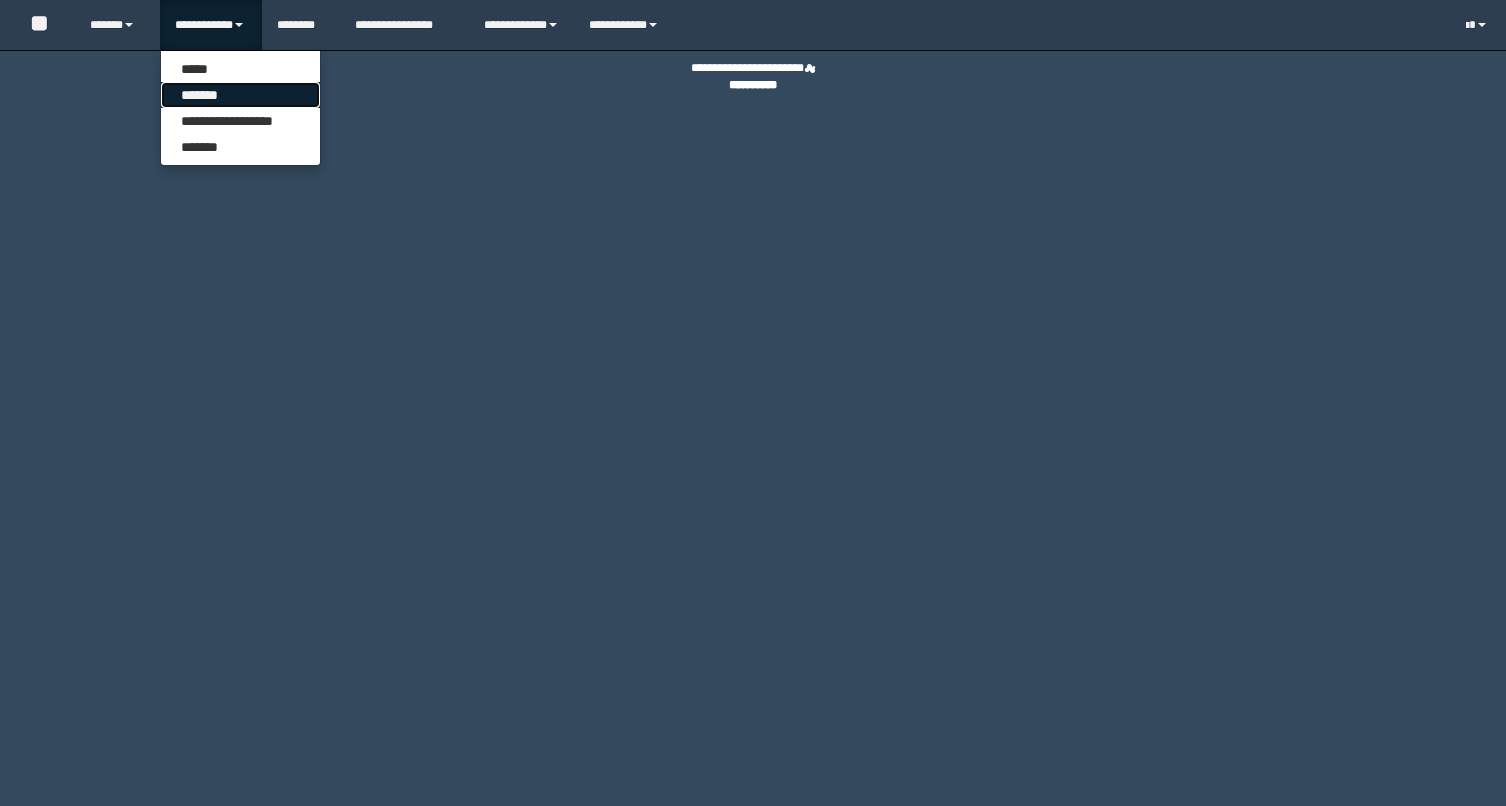 click on "*******" at bounding box center [240, 95] 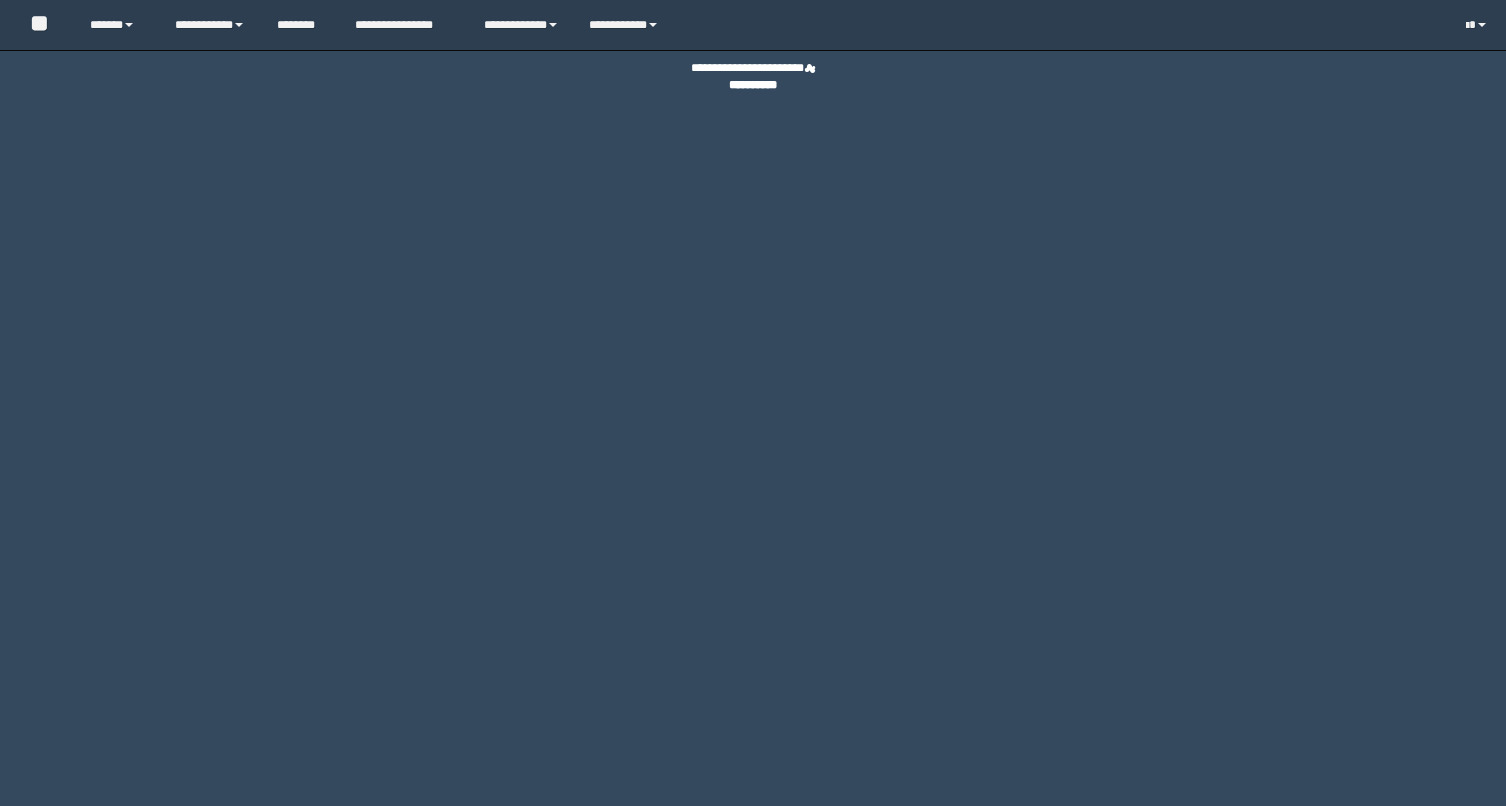 scroll, scrollTop: 0, scrollLeft: 0, axis: both 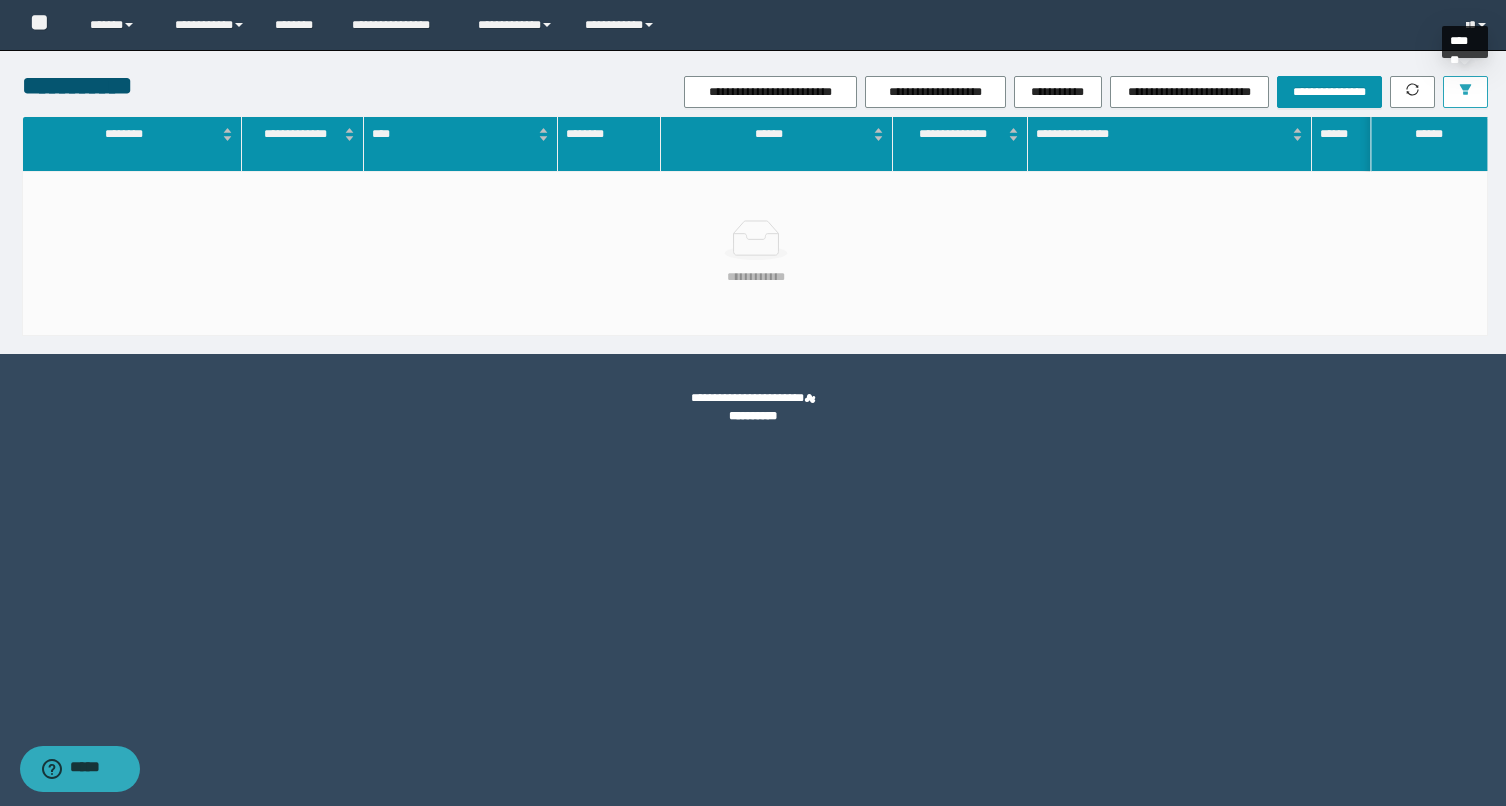 click 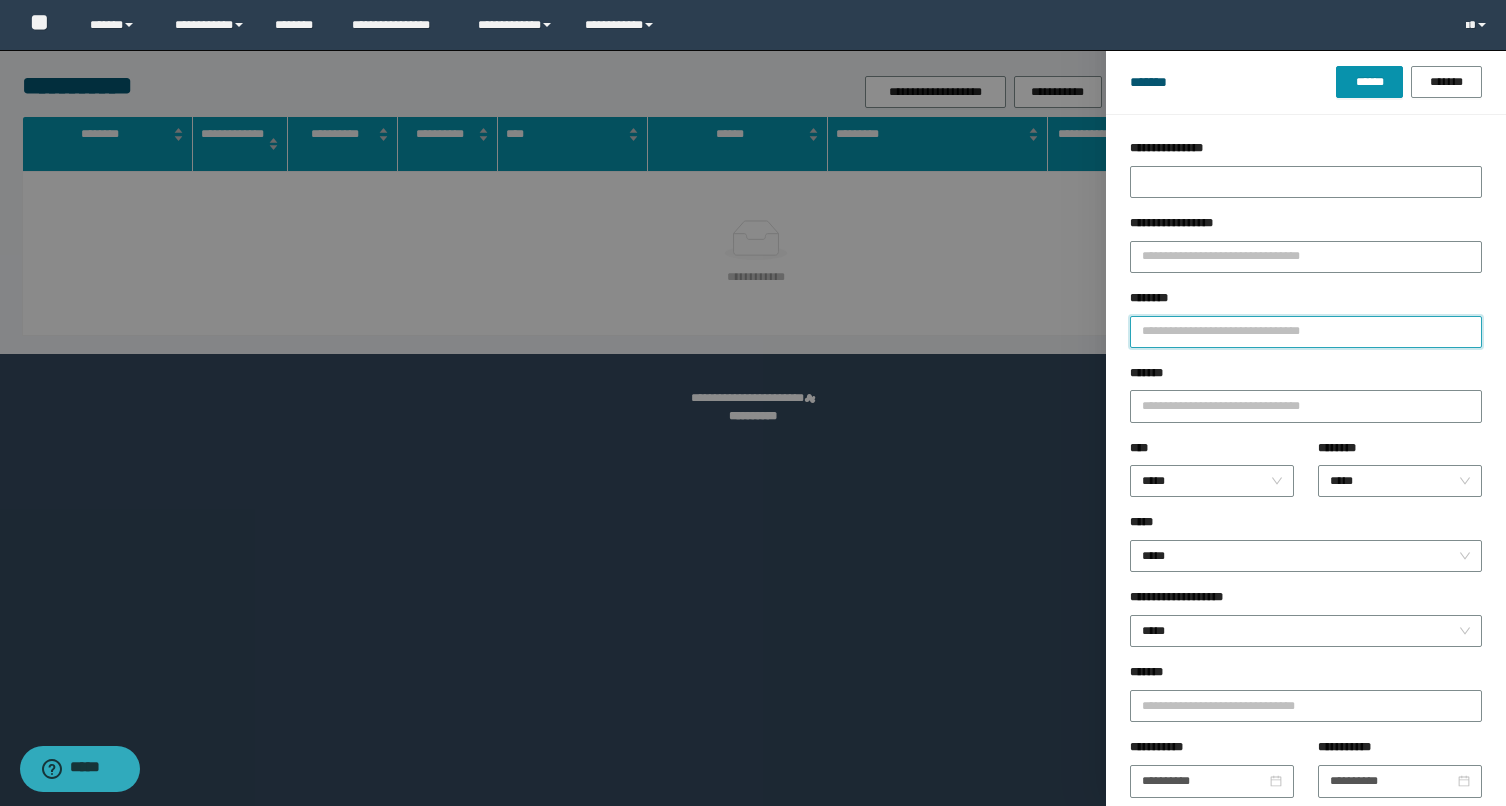 click on "********" at bounding box center (1306, 332) 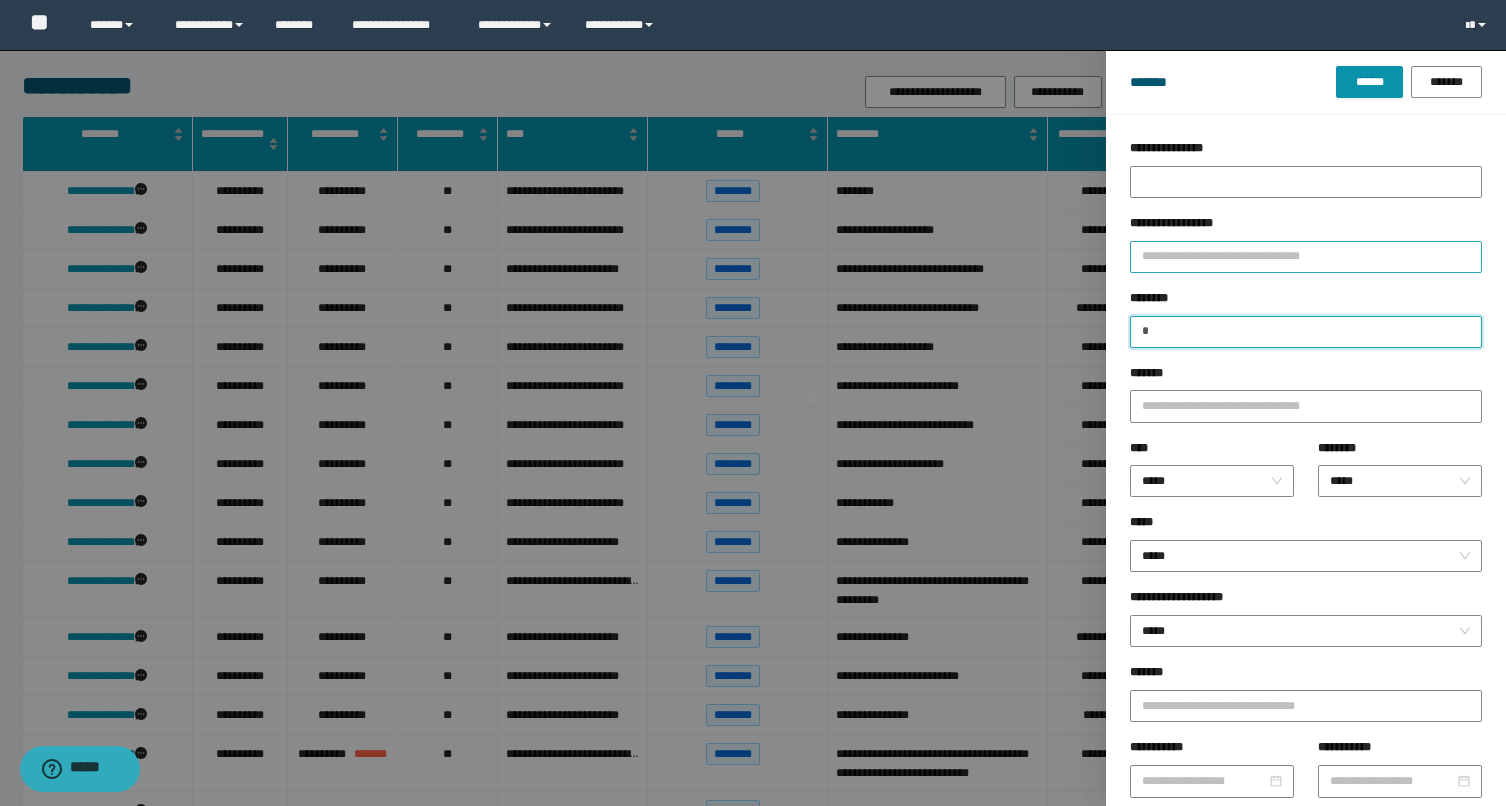 type on "*" 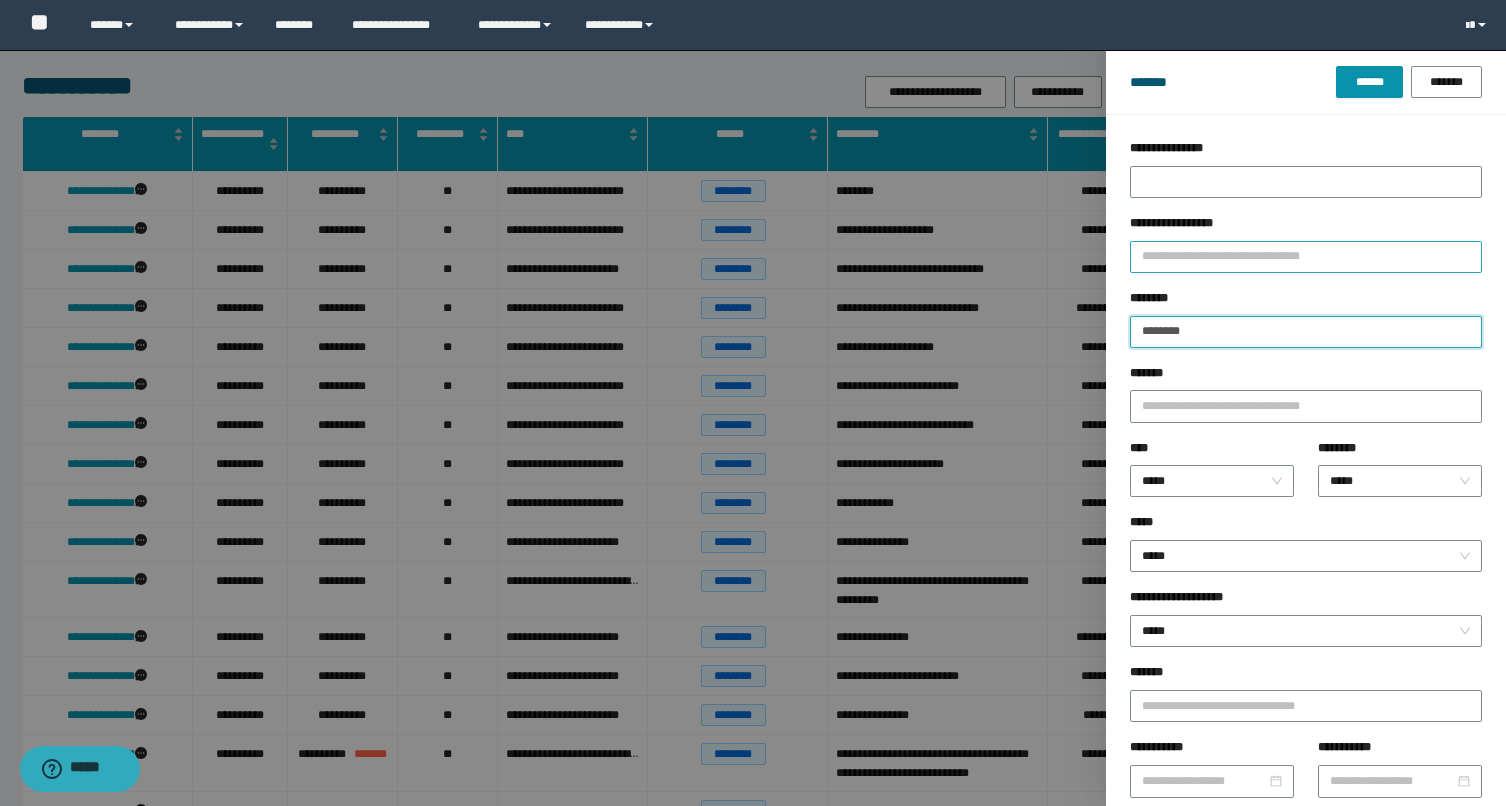type on "********" 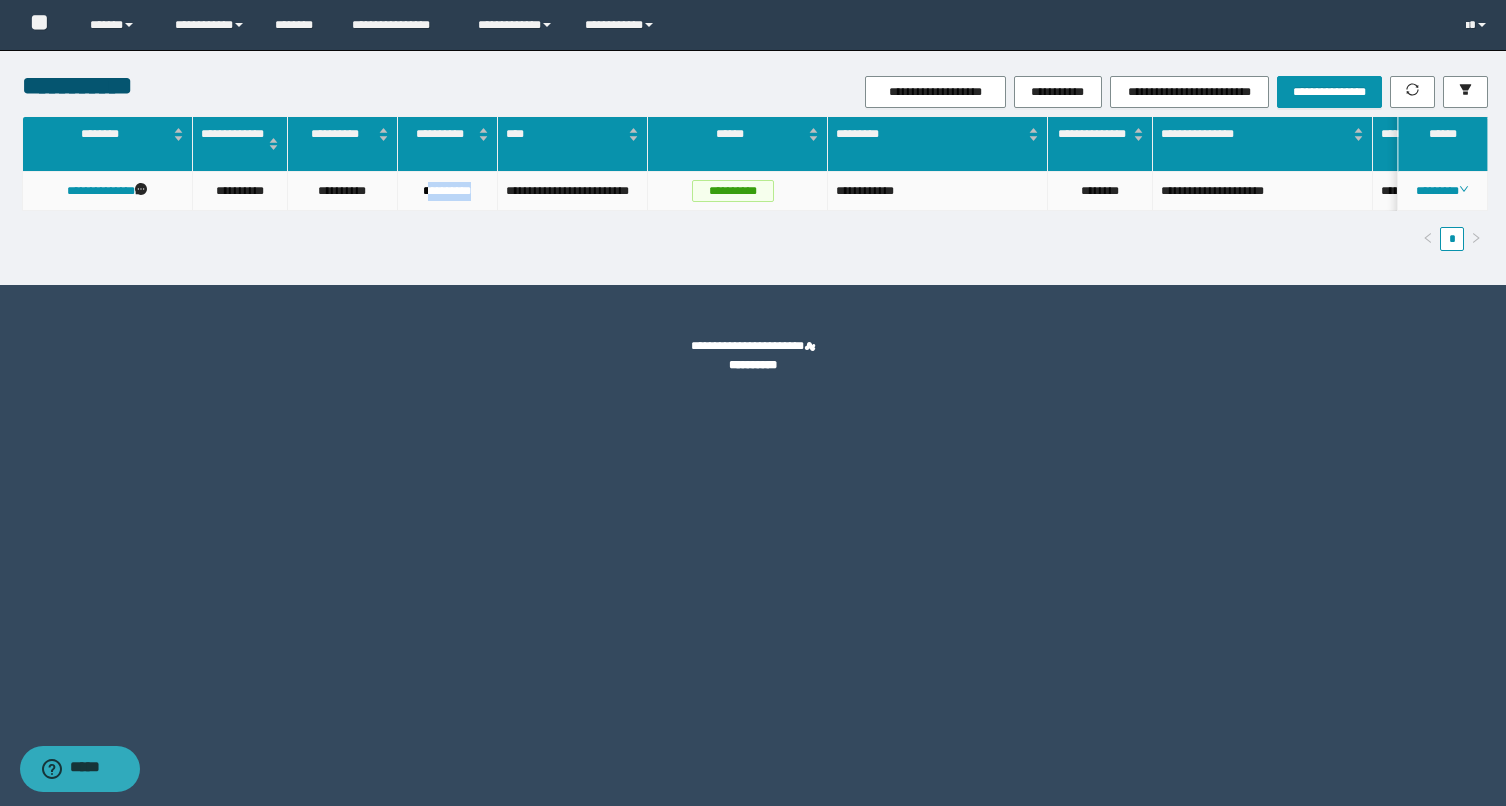 drag, startPoint x: 420, startPoint y: 192, endPoint x: 478, endPoint y: 192, distance: 58 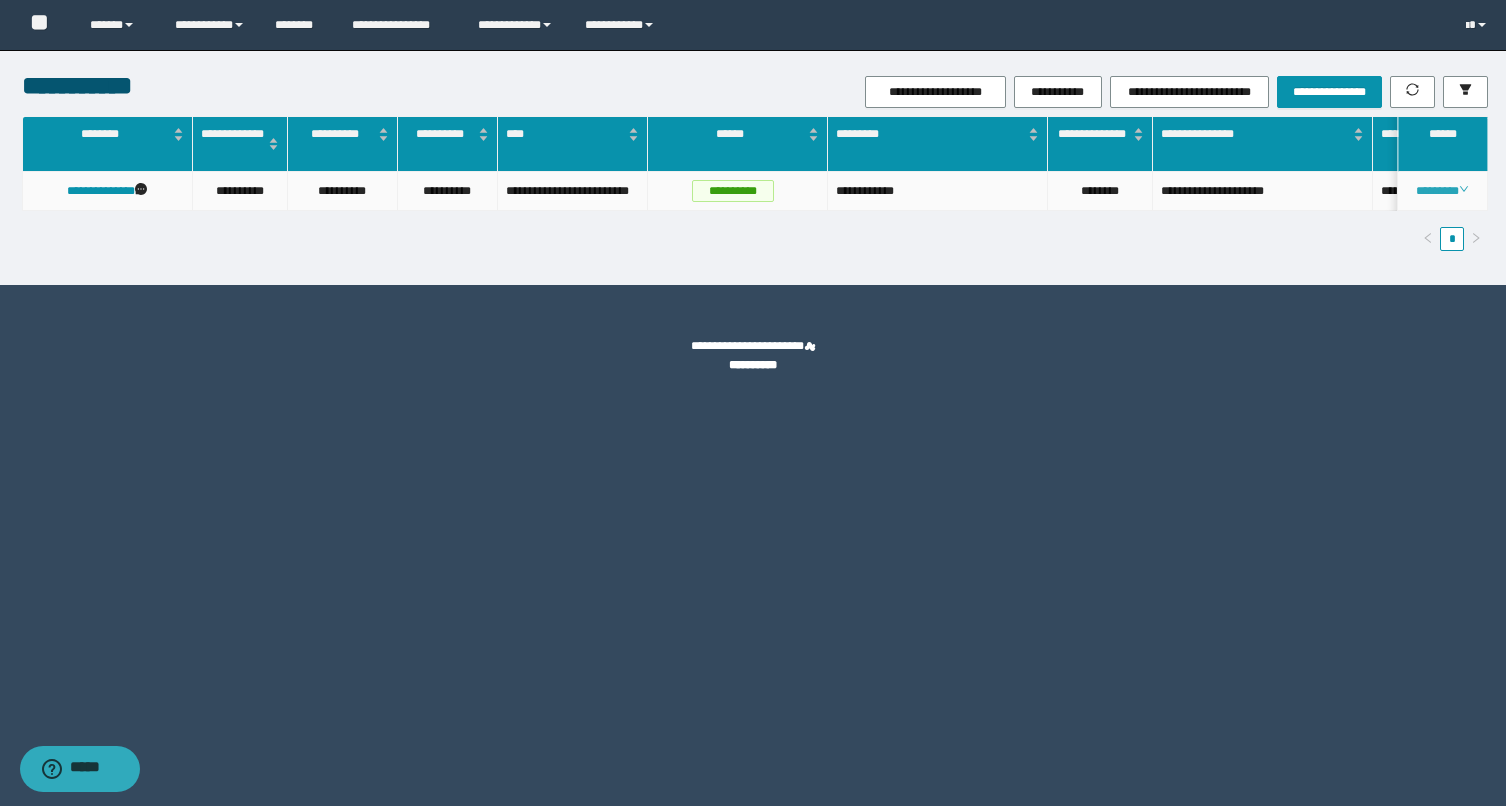 click on "********" at bounding box center (1442, 191) 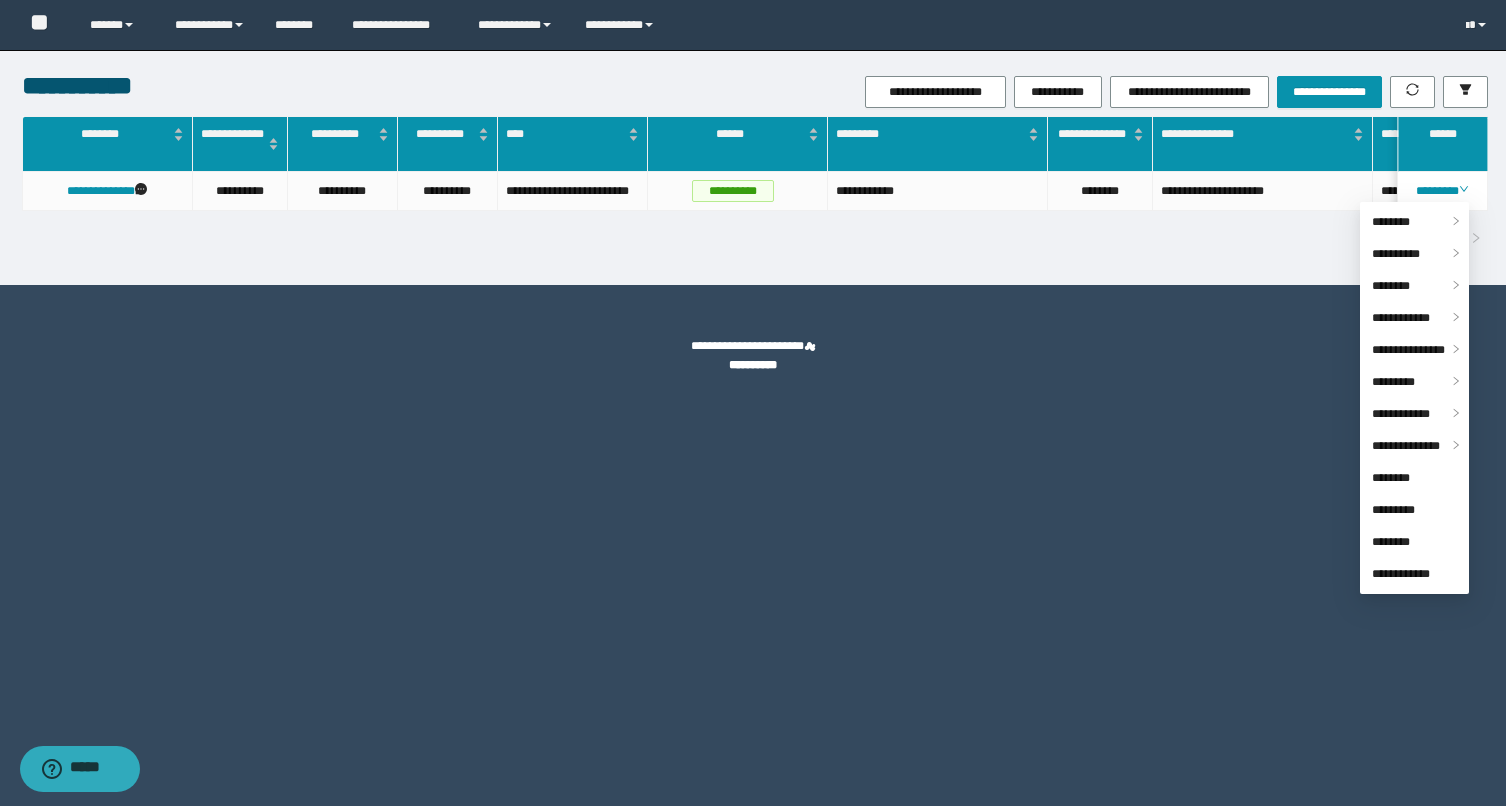 click on "**********" at bounding box center (755, 191) 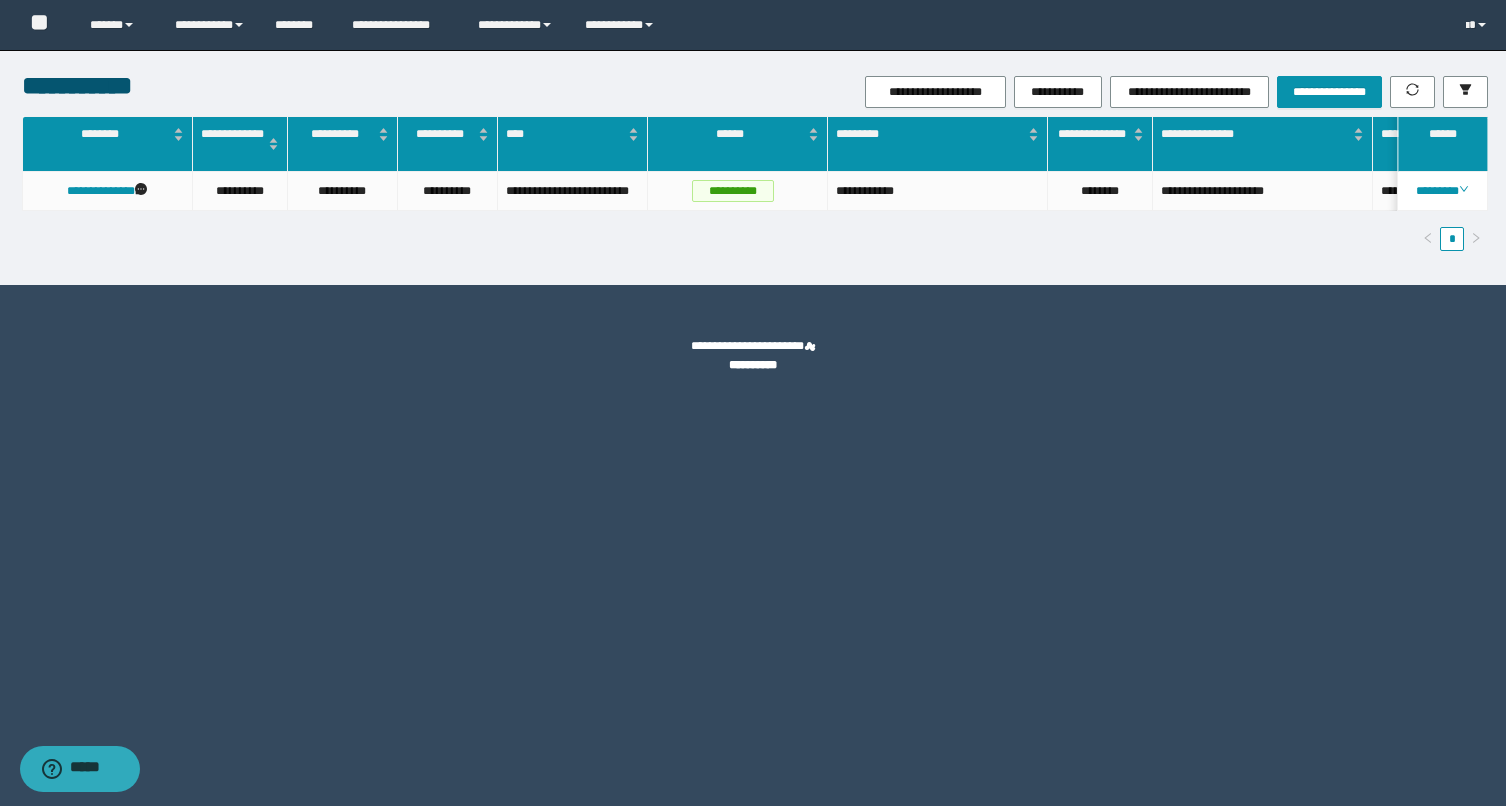 scroll, scrollTop: 0, scrollLeft: 73, axis: horizontal 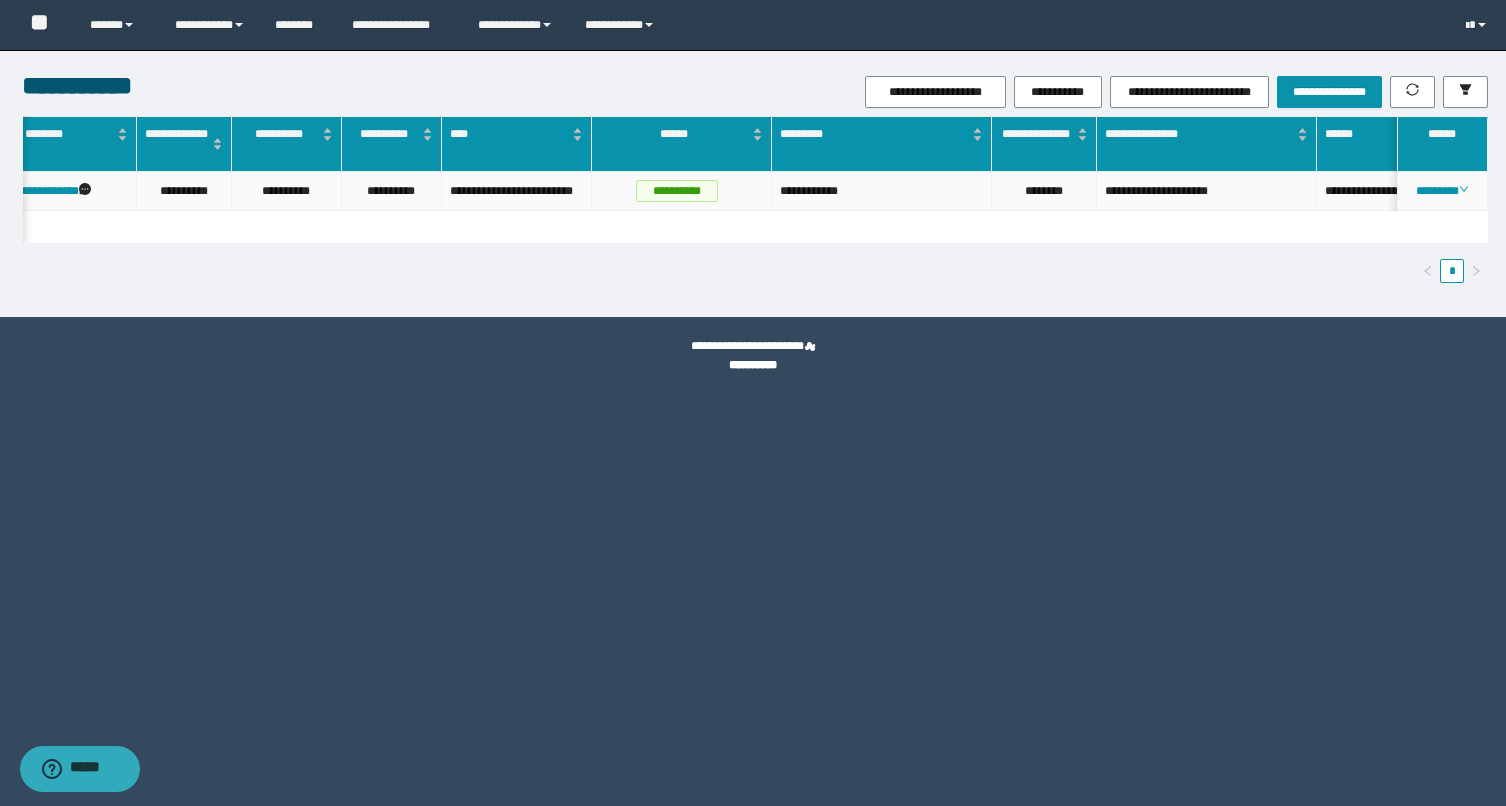 click on "********" at bounding box center (1443, 191) 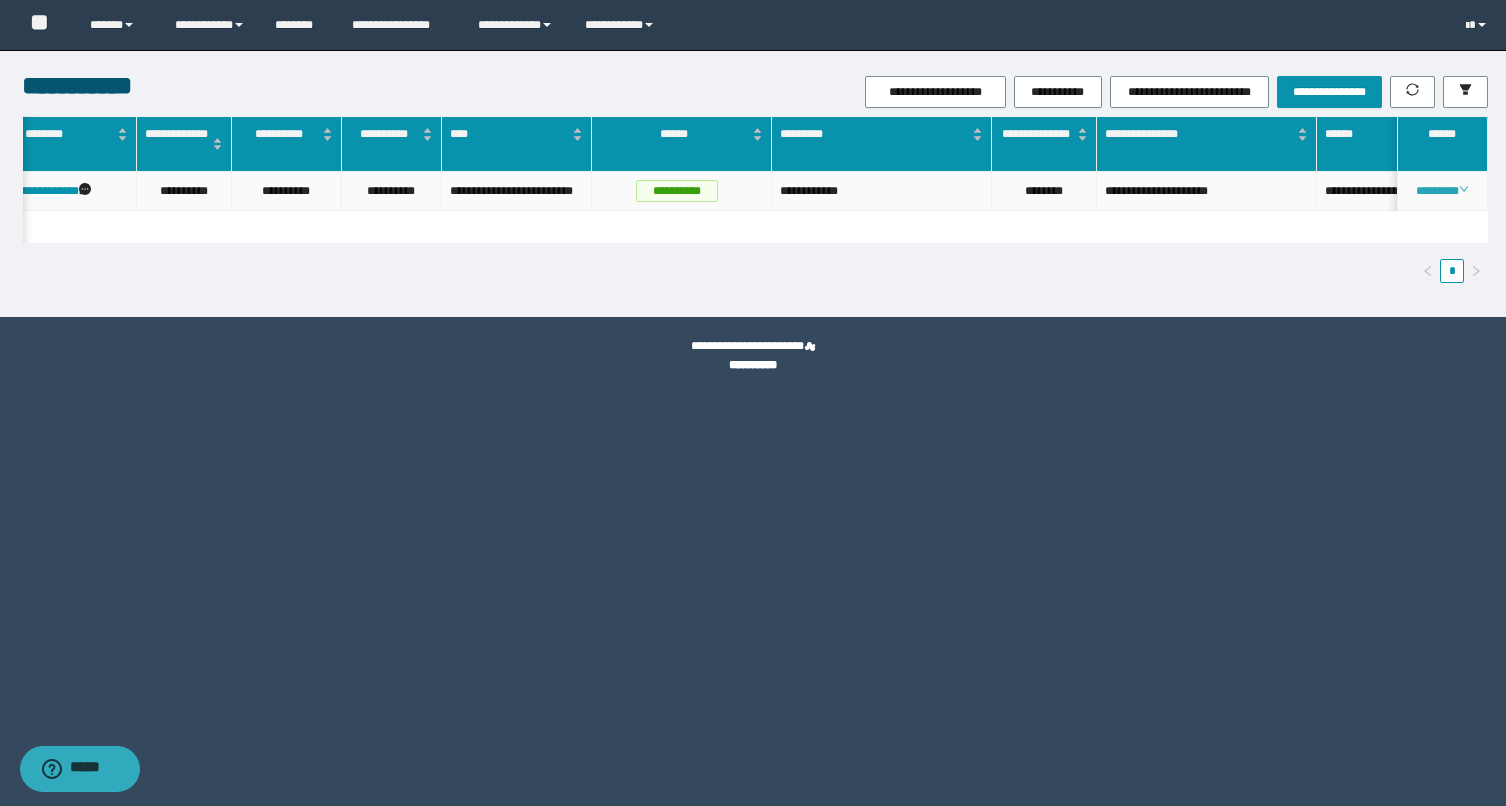 click on "********" at bounding box center [1442, 191] 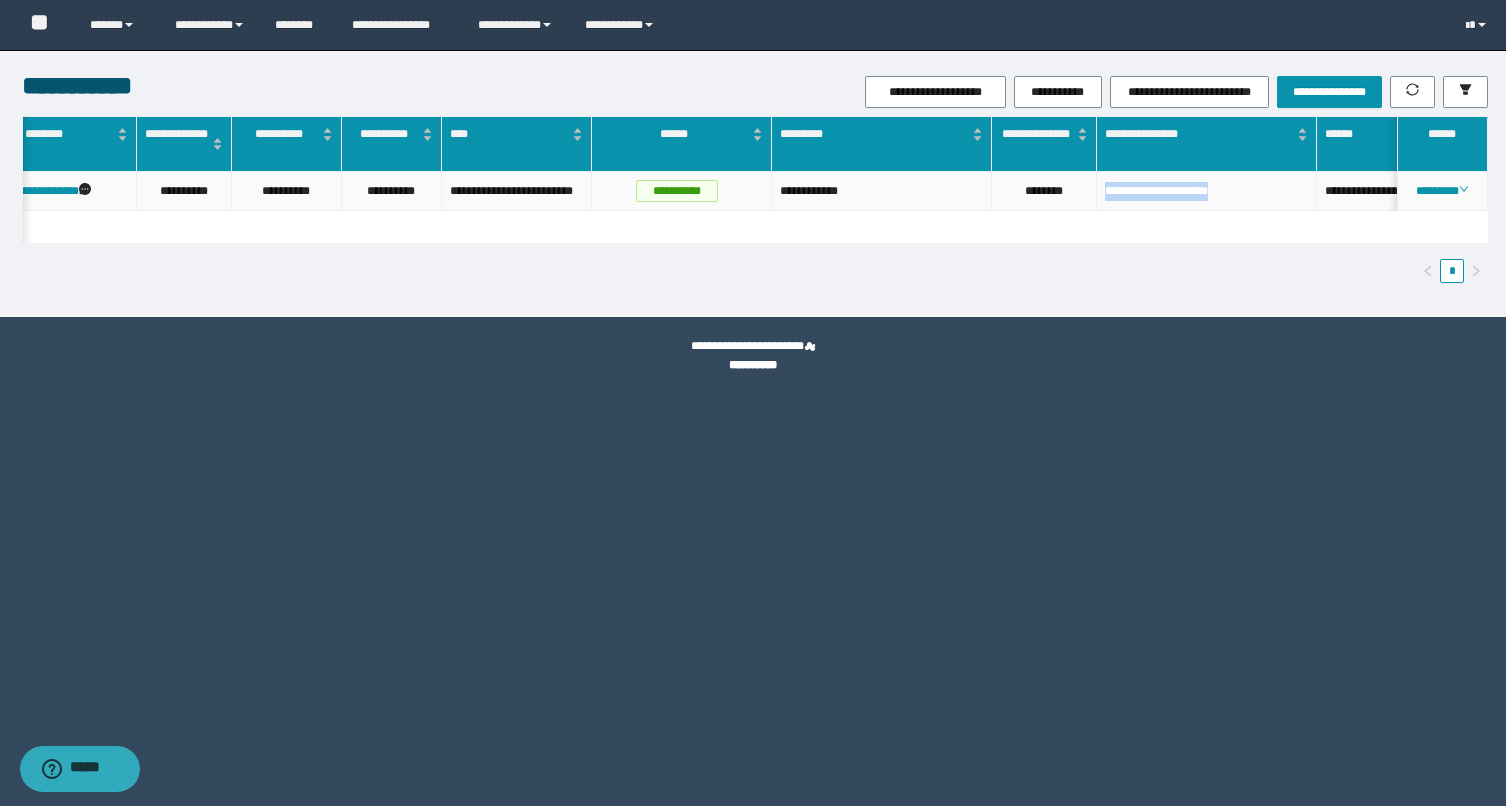 drag, startPoint x: 1229, startPoint y: 193, endPoint x: 1096, endPoint y: 201, distance: 133.24039 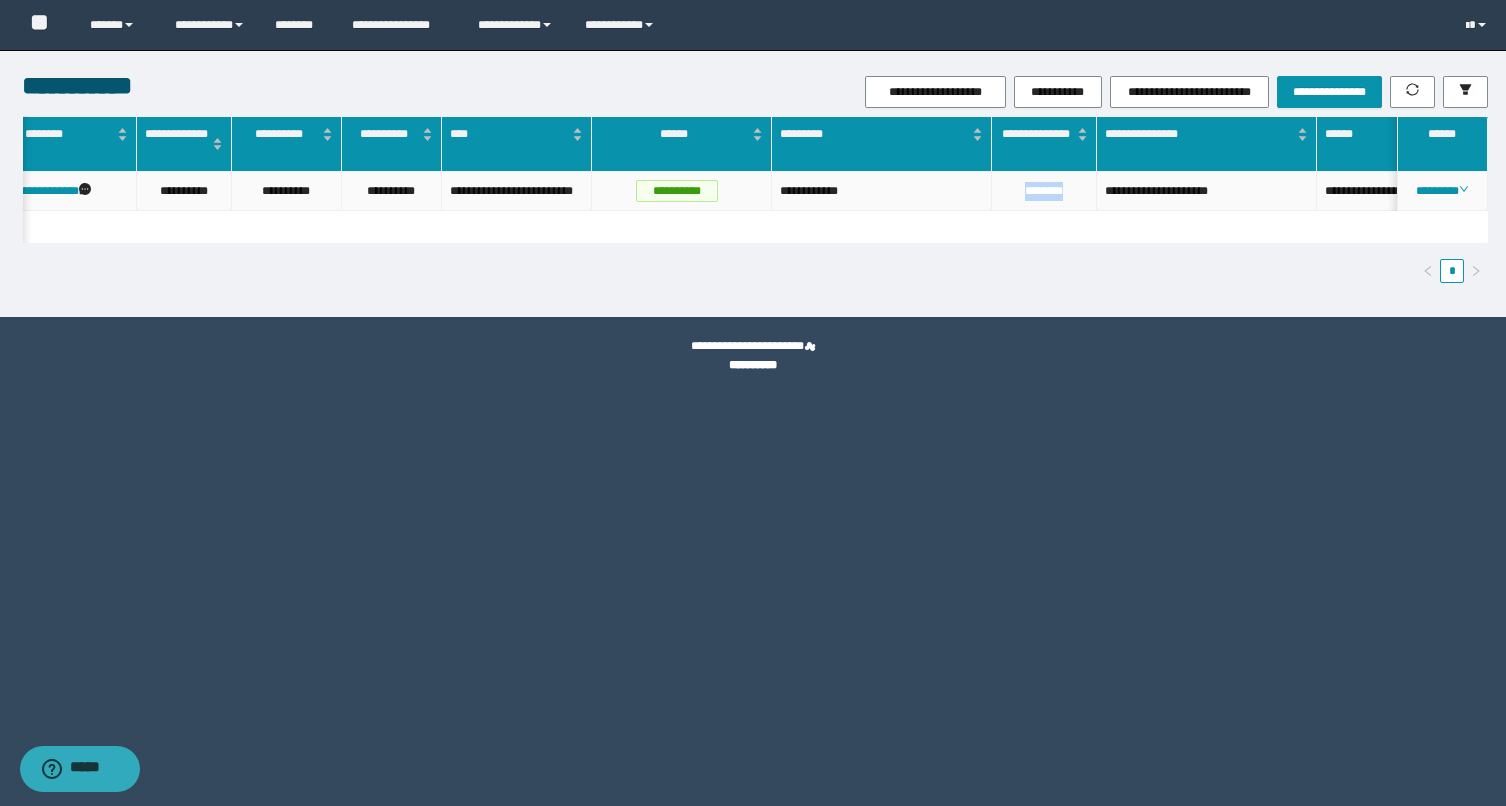 drag, startPoint x: 1074, startPoint y: 191, endPoint x: 996, endPoint y: 194, distance: 78.05767 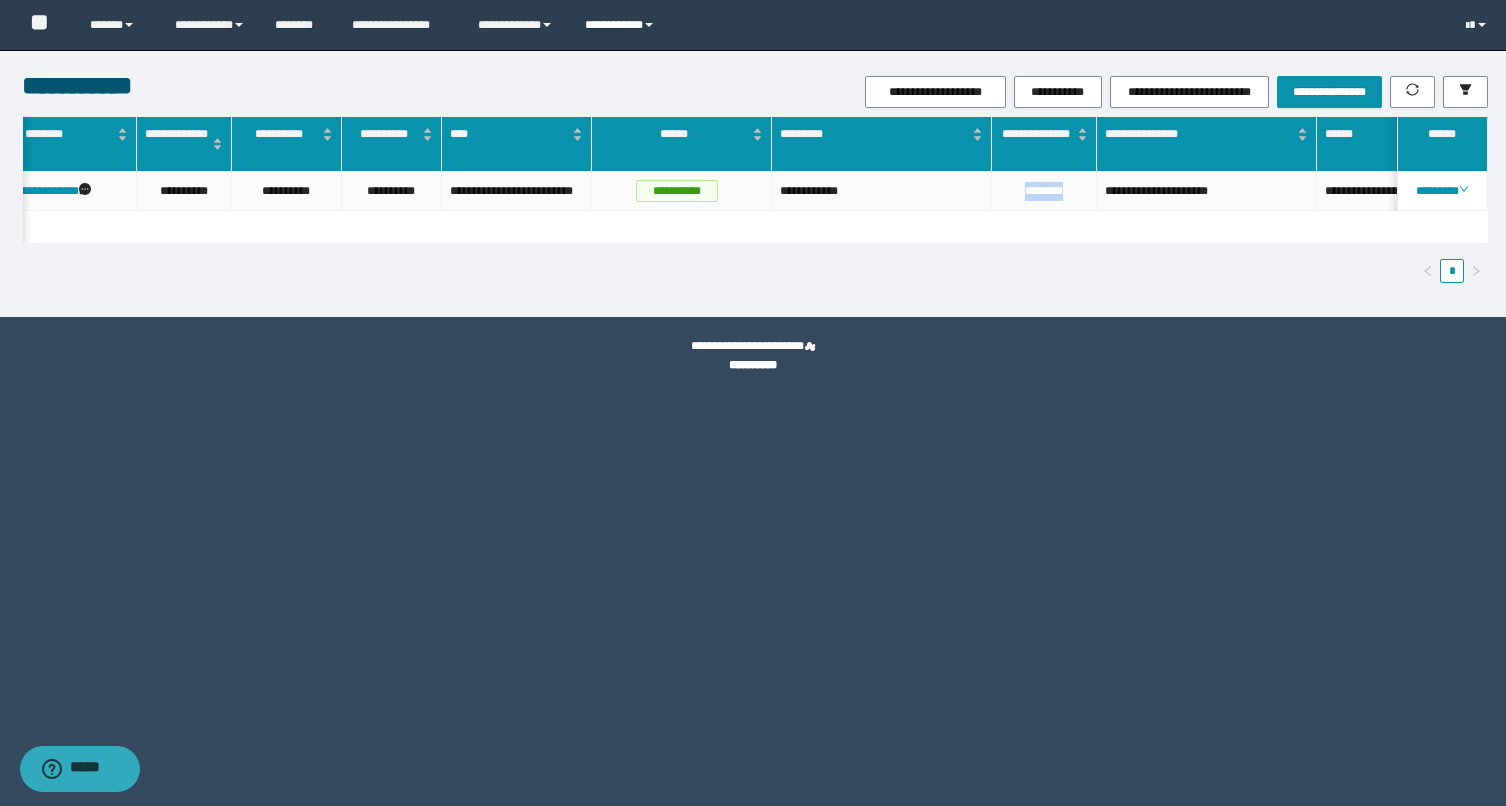 click on "**********" at bounding box center (622, 25) 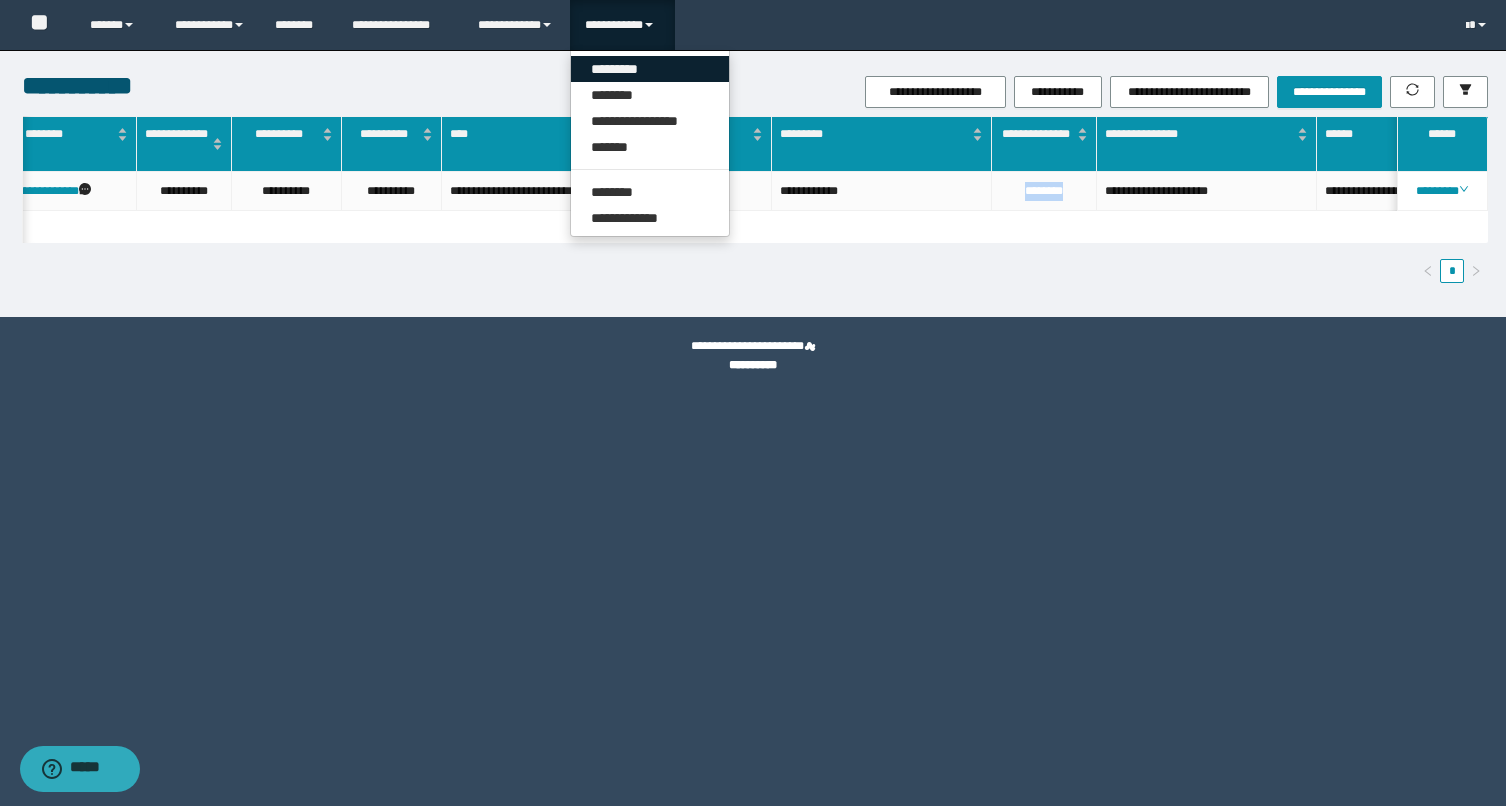 click on "*********" at bounding box center (650, 69) 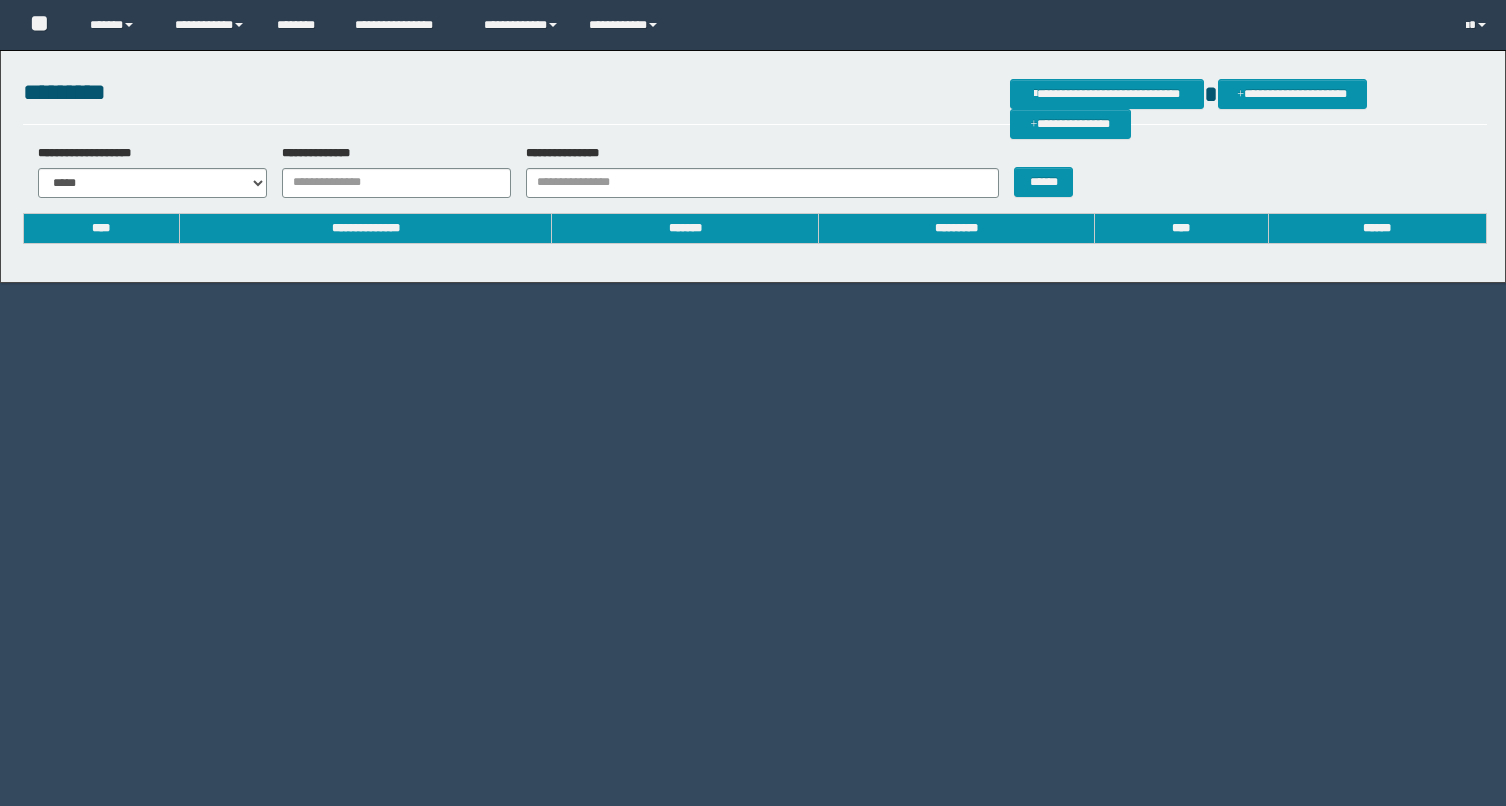 scroll, scrollTop: 0, scrollLeft: 0, axis: both 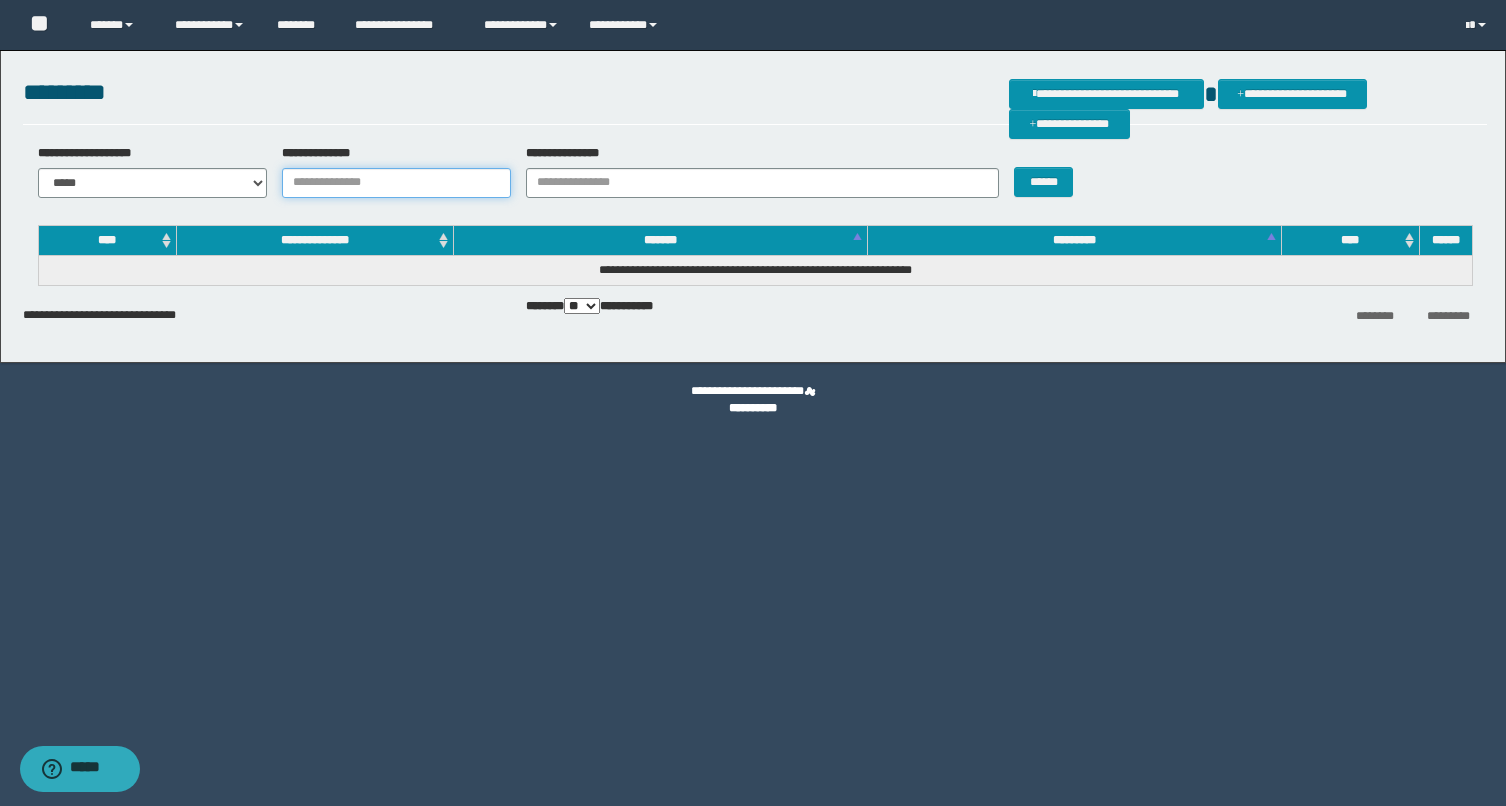click on "**********" at bounding box center [396, 183] 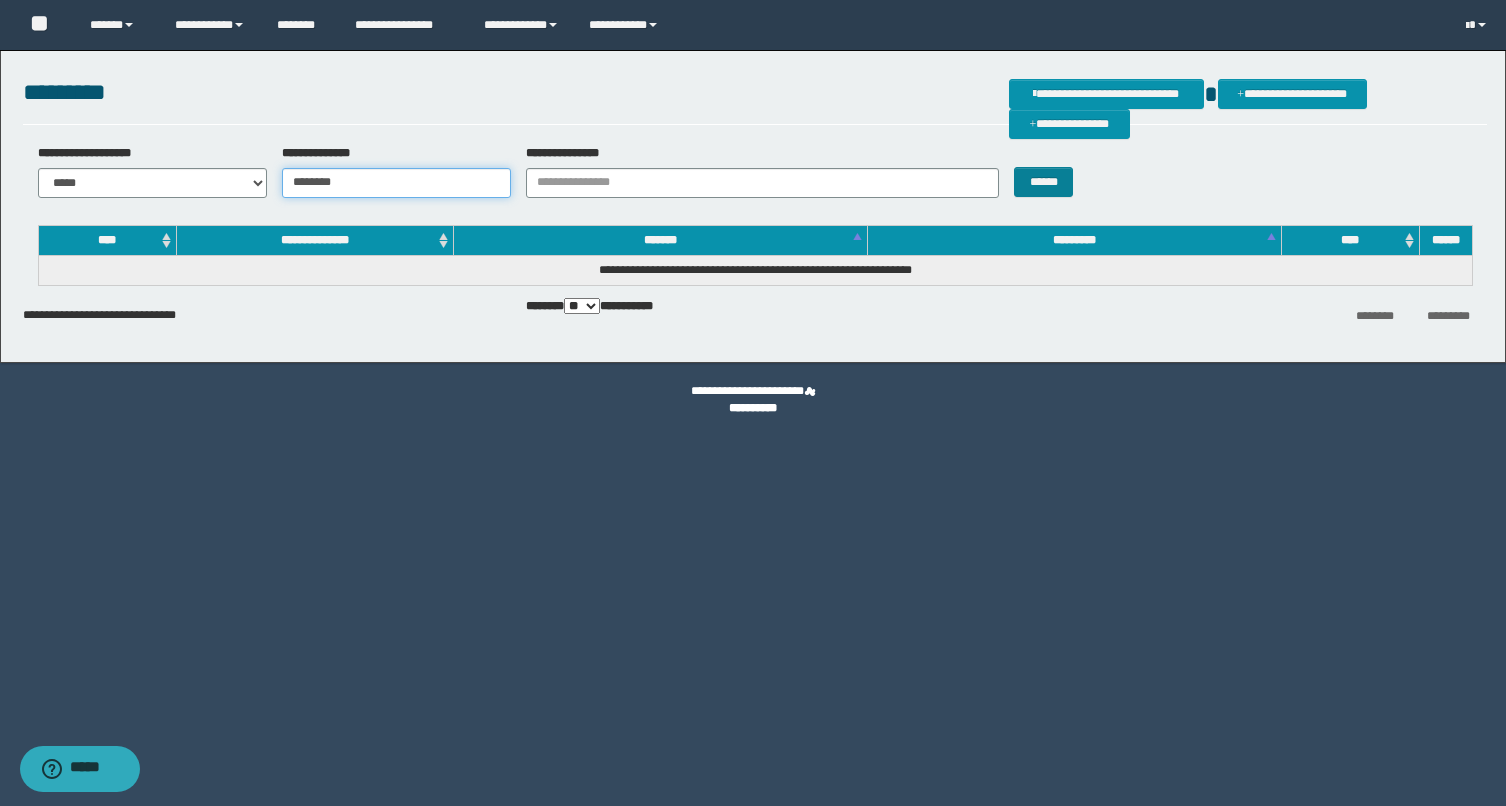 type on "********" 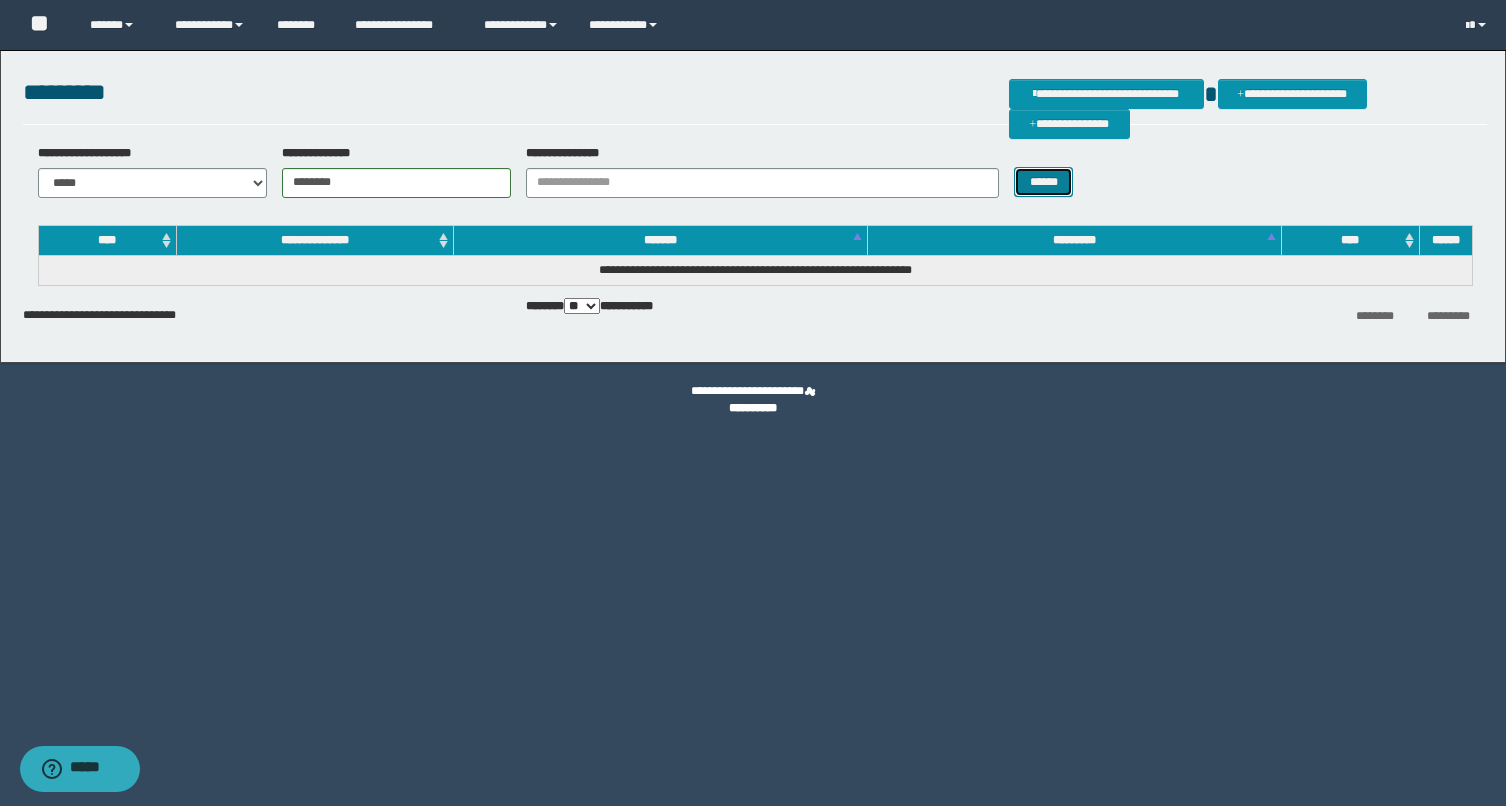 click on "******" at bounding box center (1043, 182) 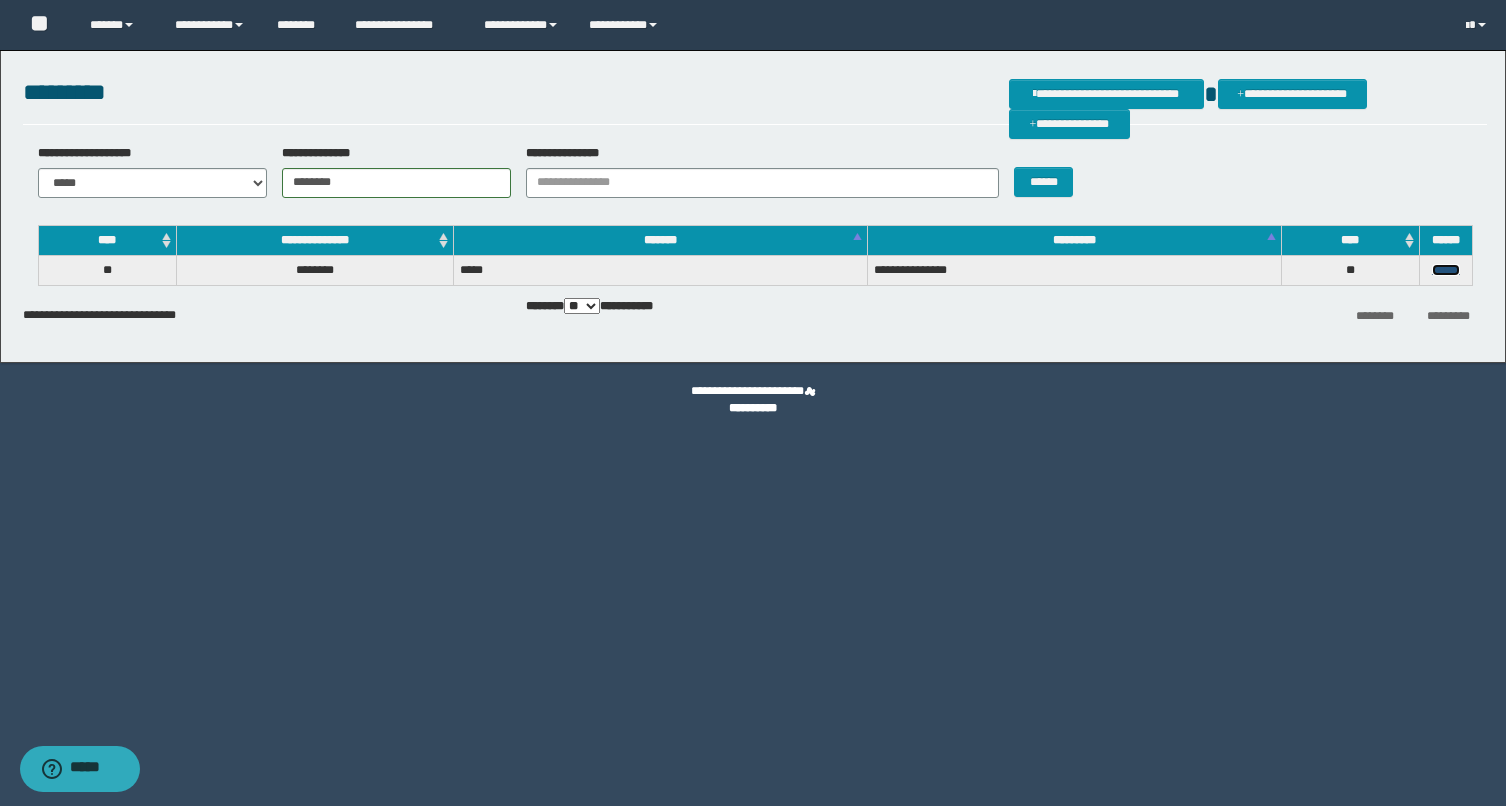 click on "******" at bounding box center (1446, 270) 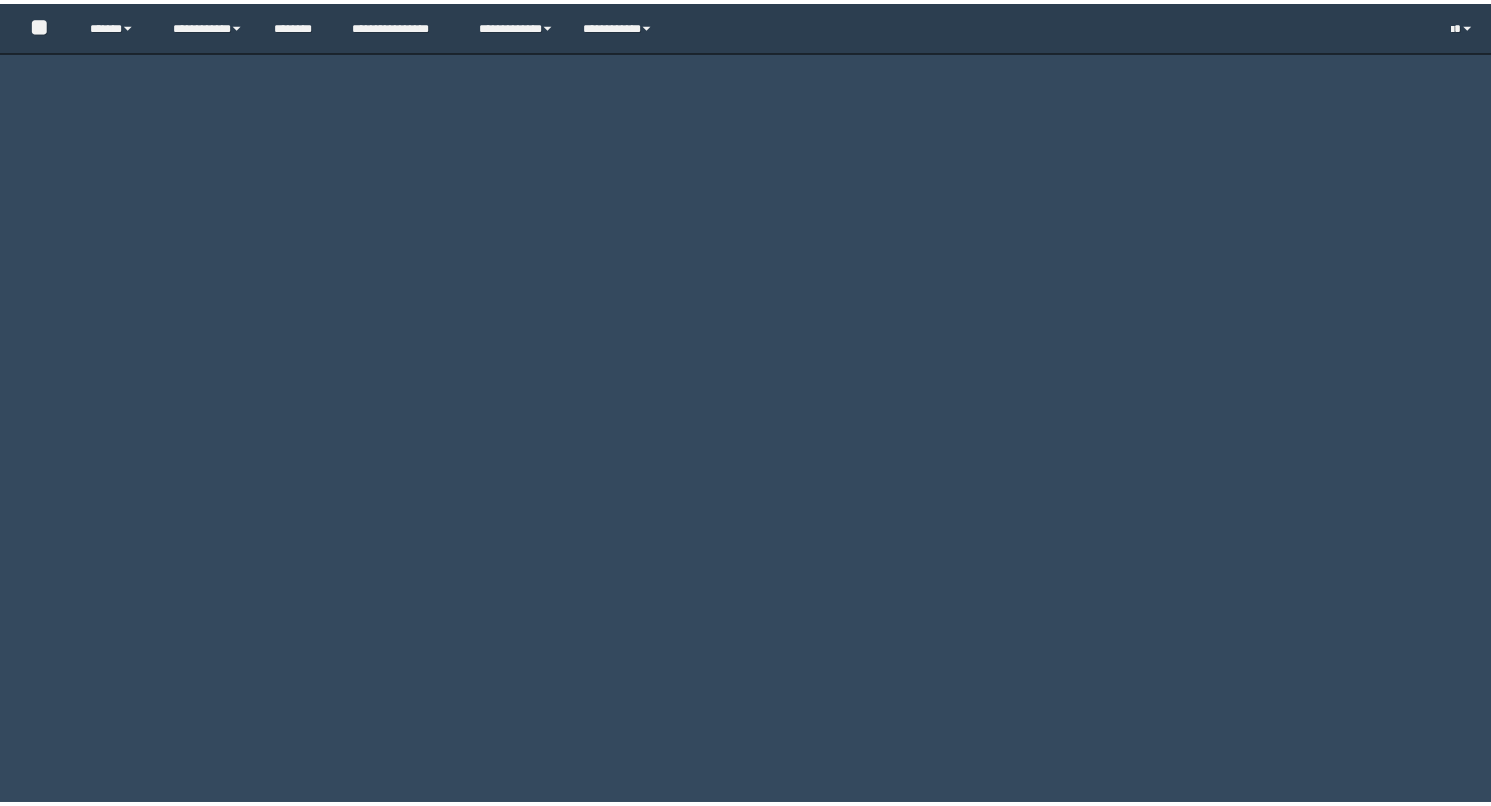 scroll, scrollTop: 0, scrollLeft: 0, axis: both 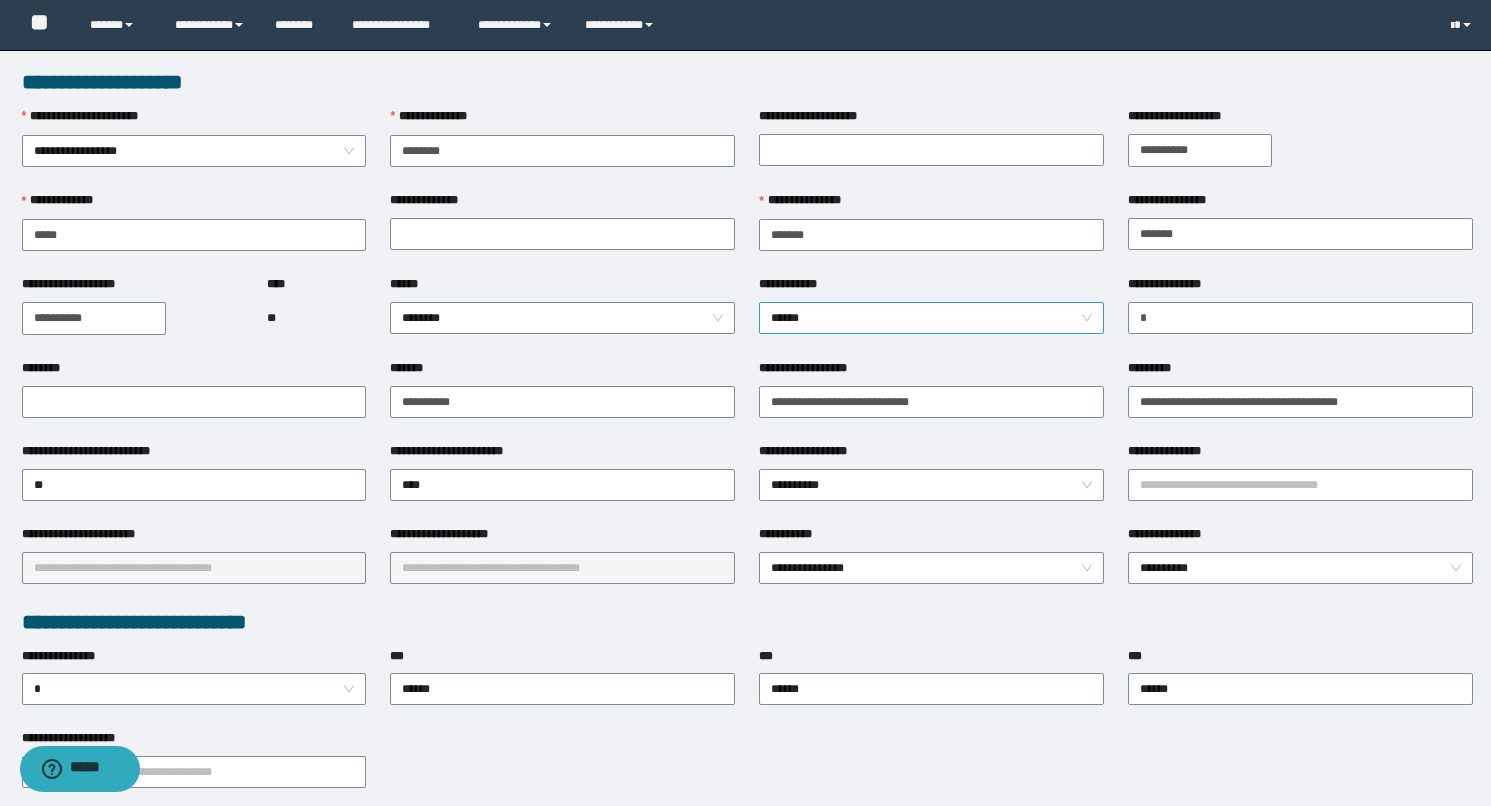 type on "********" 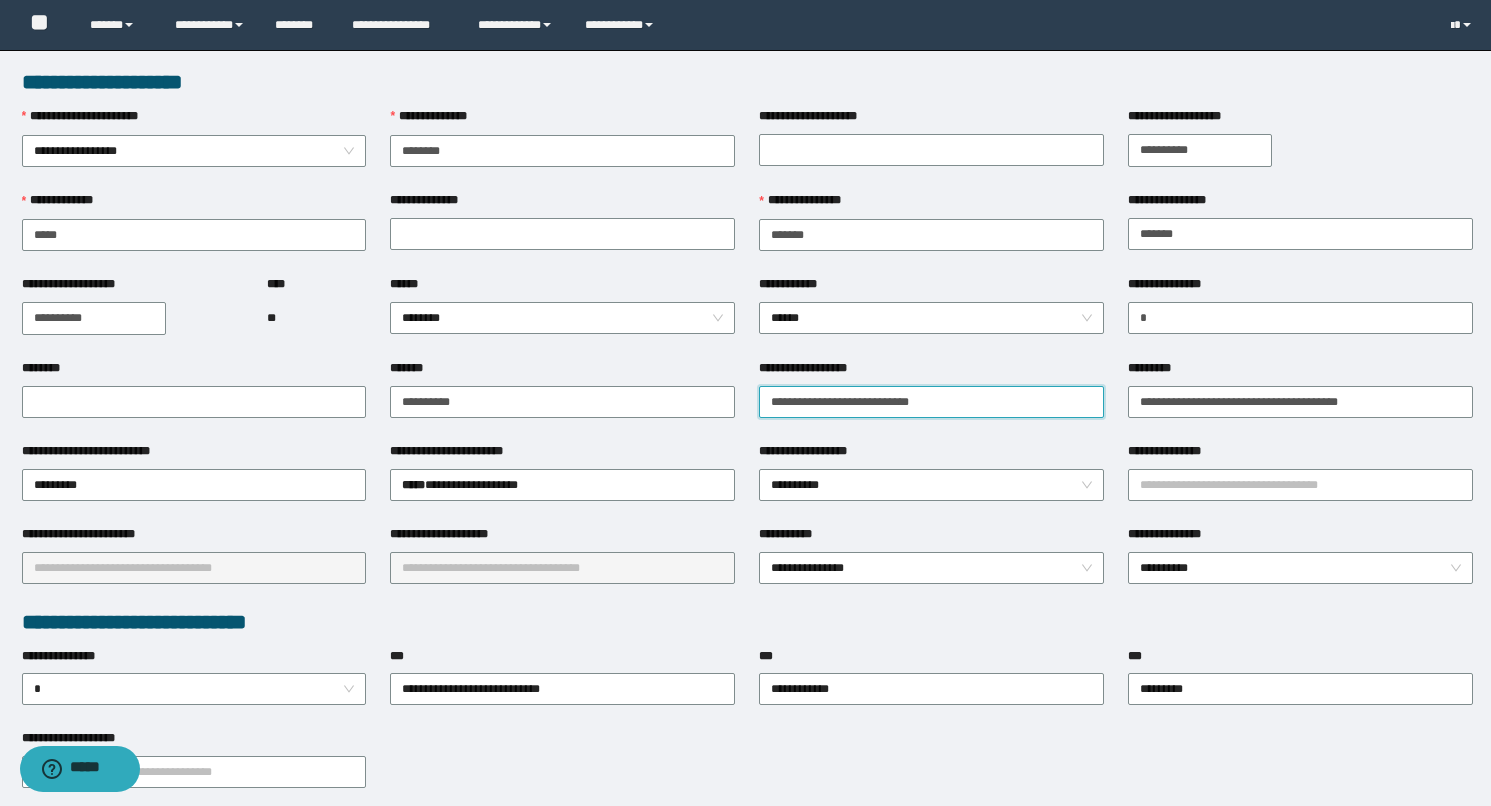 click on "**********" at bounding box center (931, 402) 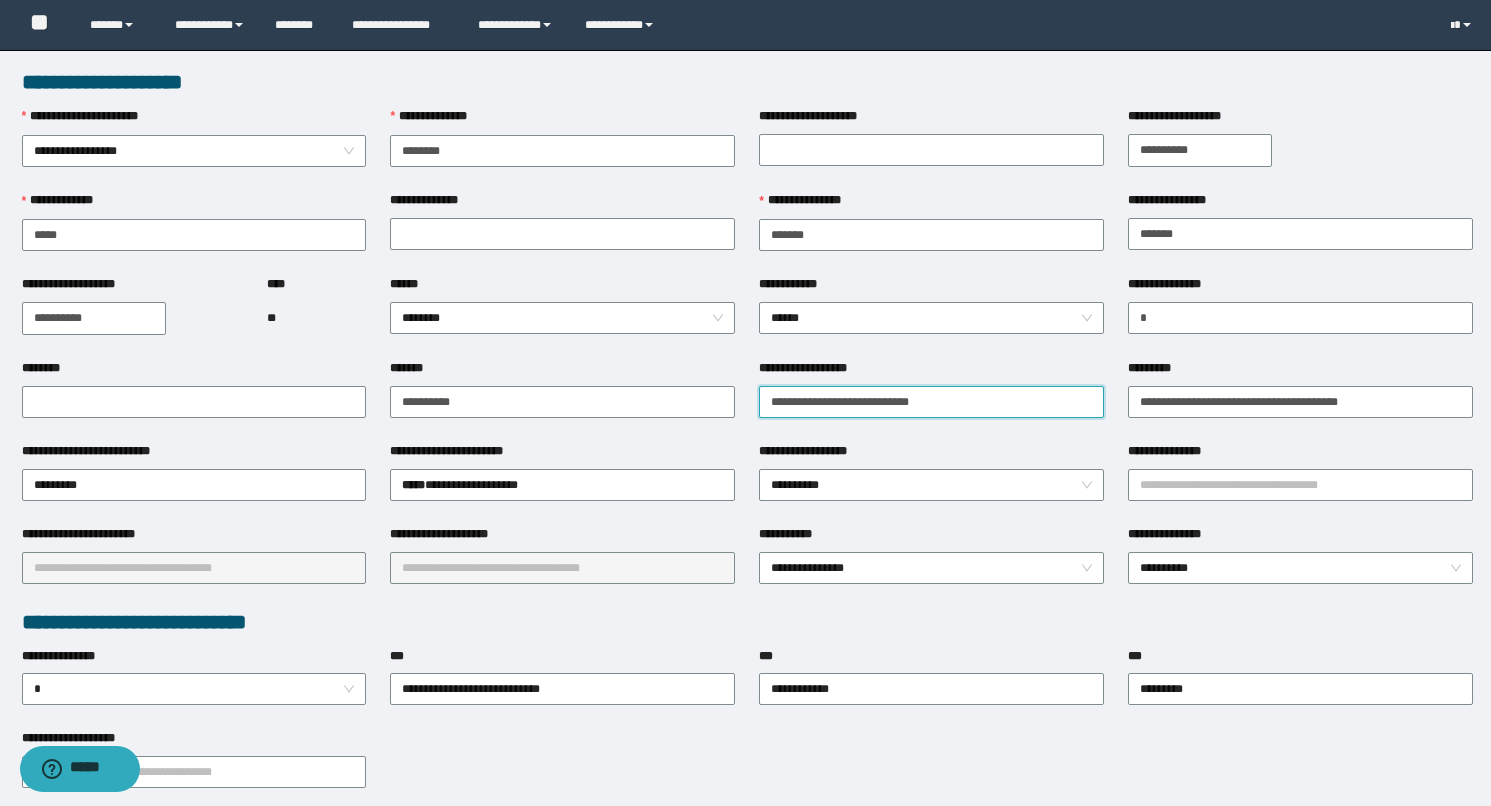 click on "**********" at bounding box center [931, 402] 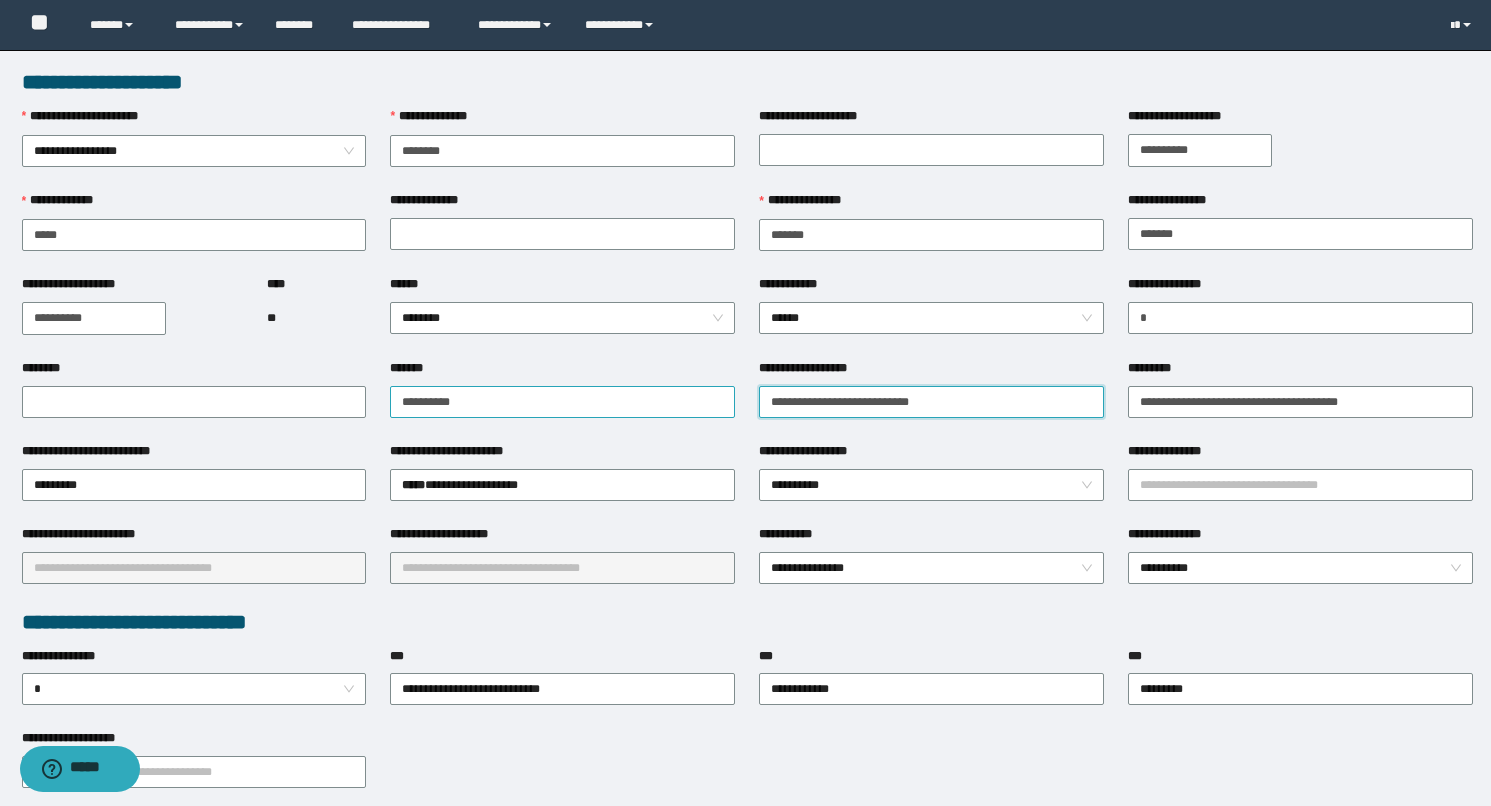 drag, startPoint x: 946, startPoint y: 401, endPoint x: 718, endPoint y: 398, distance: 228.01973 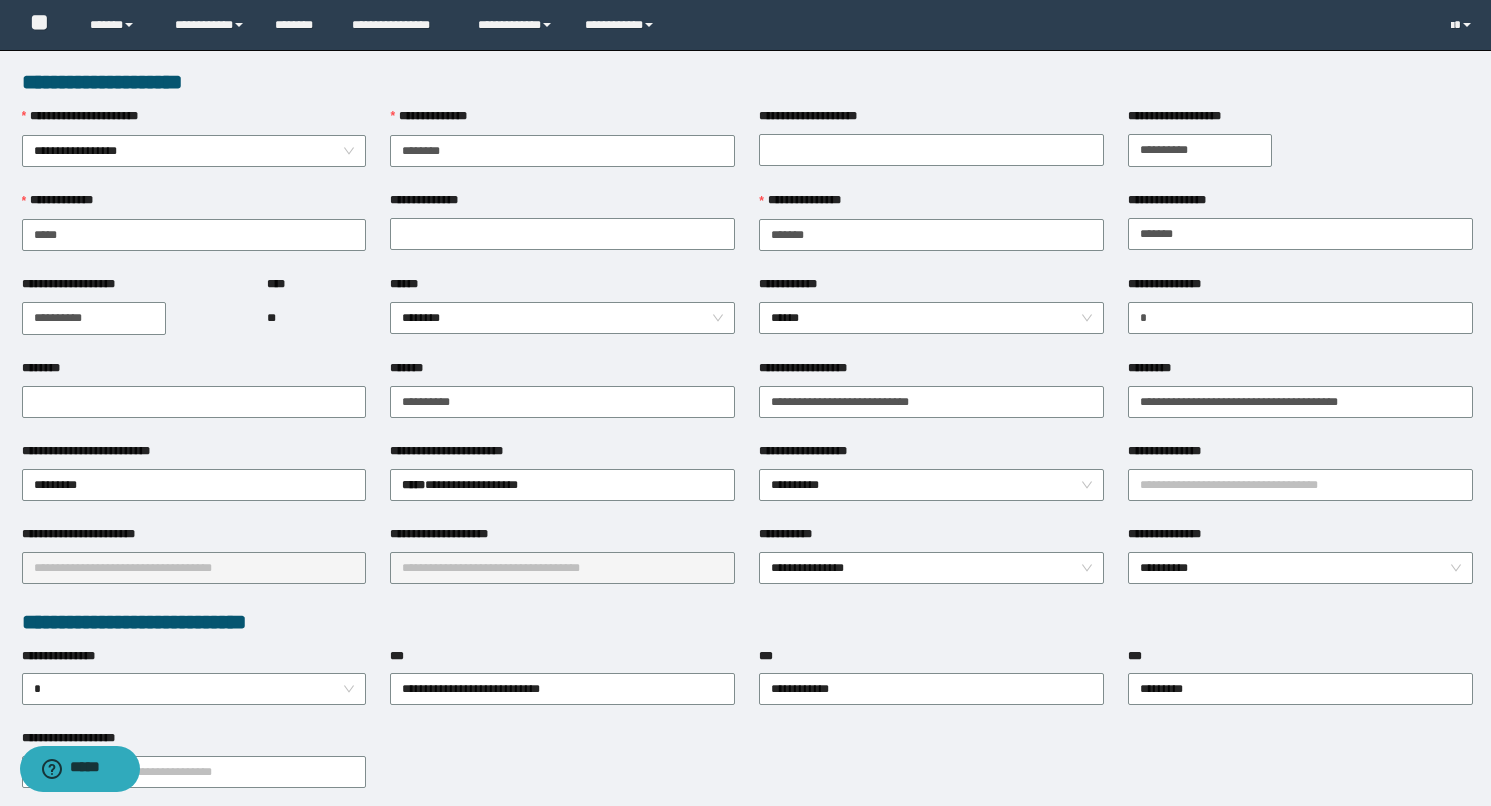 click on "**********" at bounding box center [931, 455] 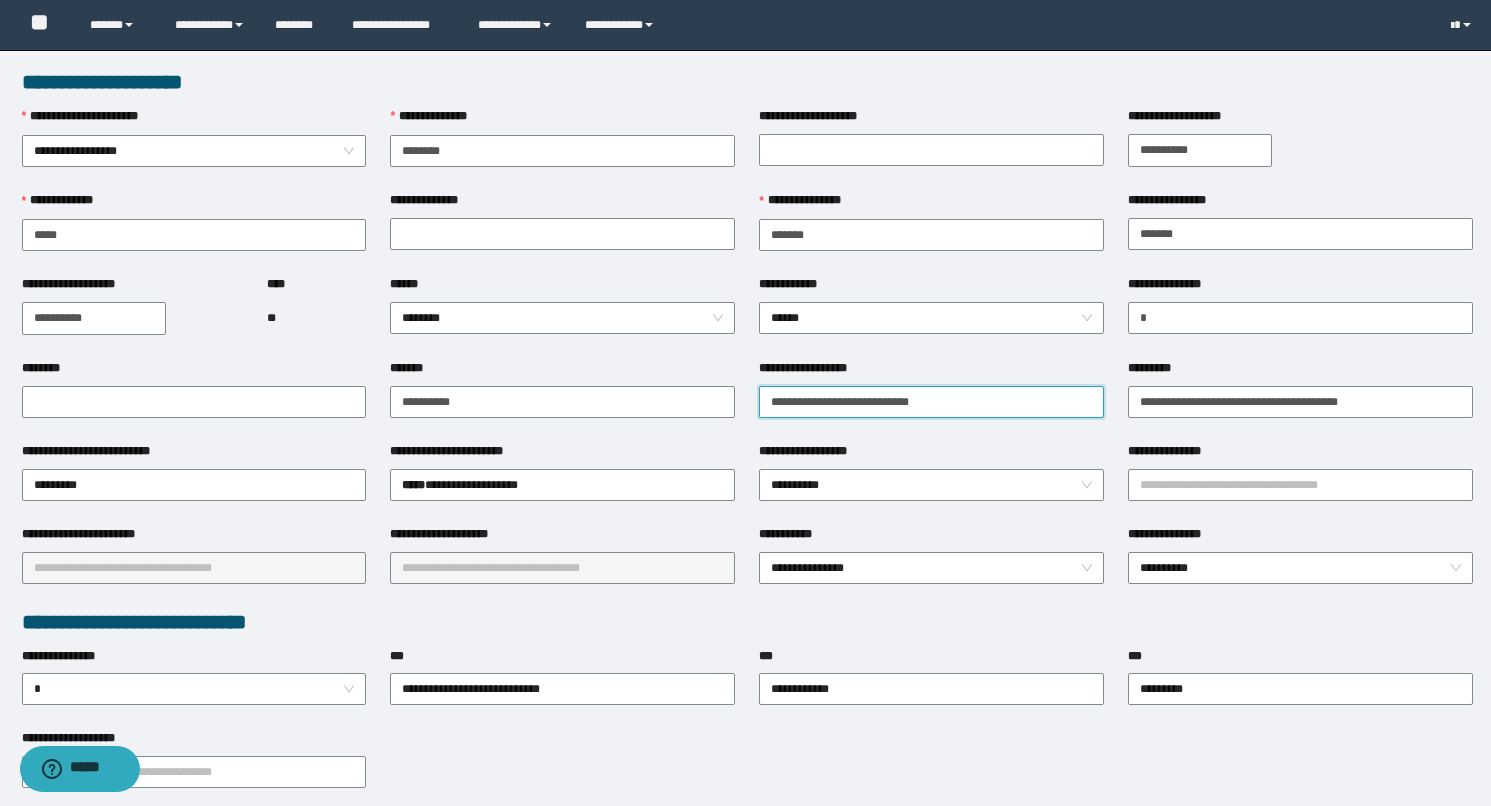 click on "**********" at bounding box center (931, 402) 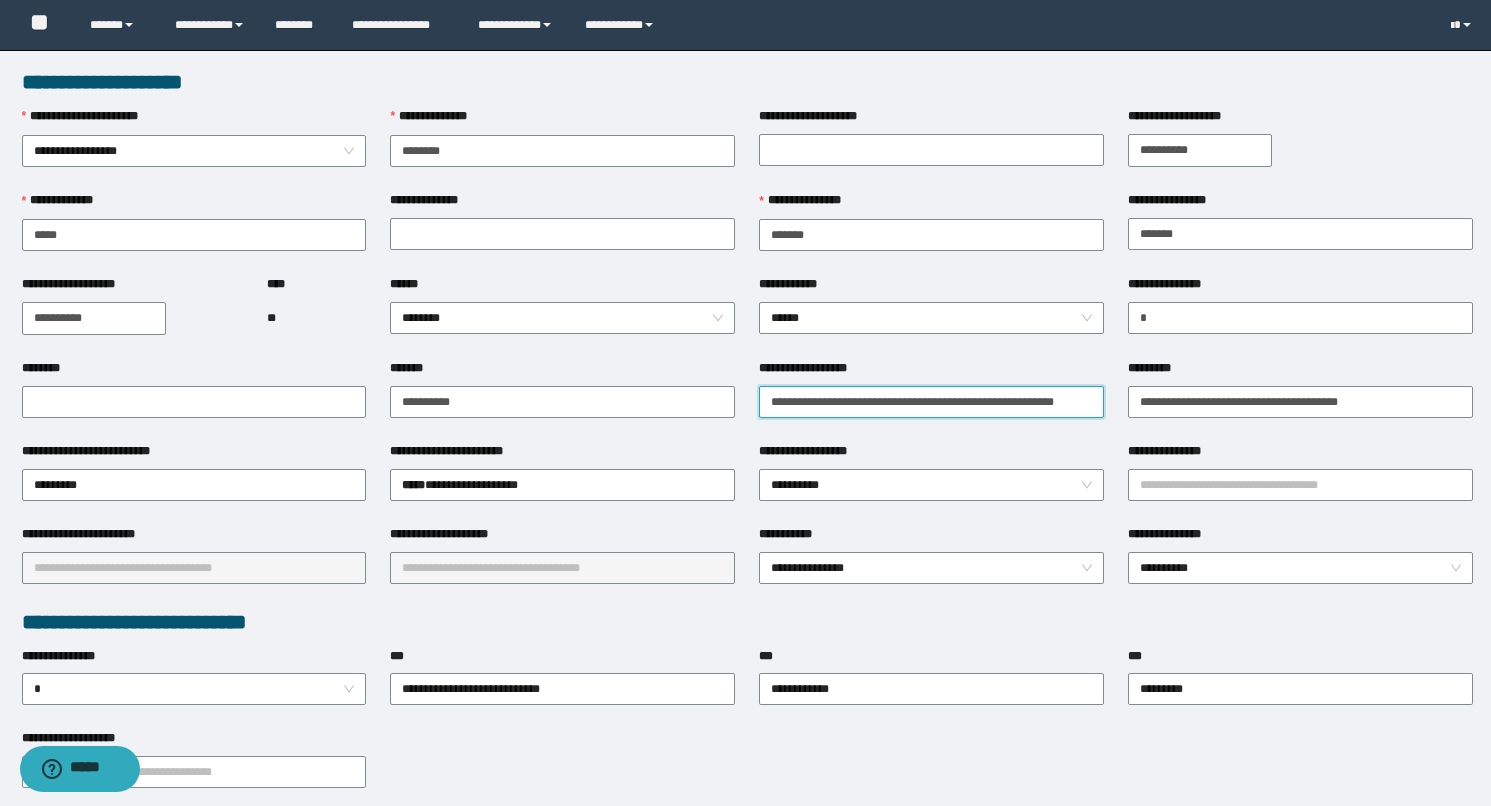 scroll, scrollTop: 0, scrollLeft: 17, axis: horizontal 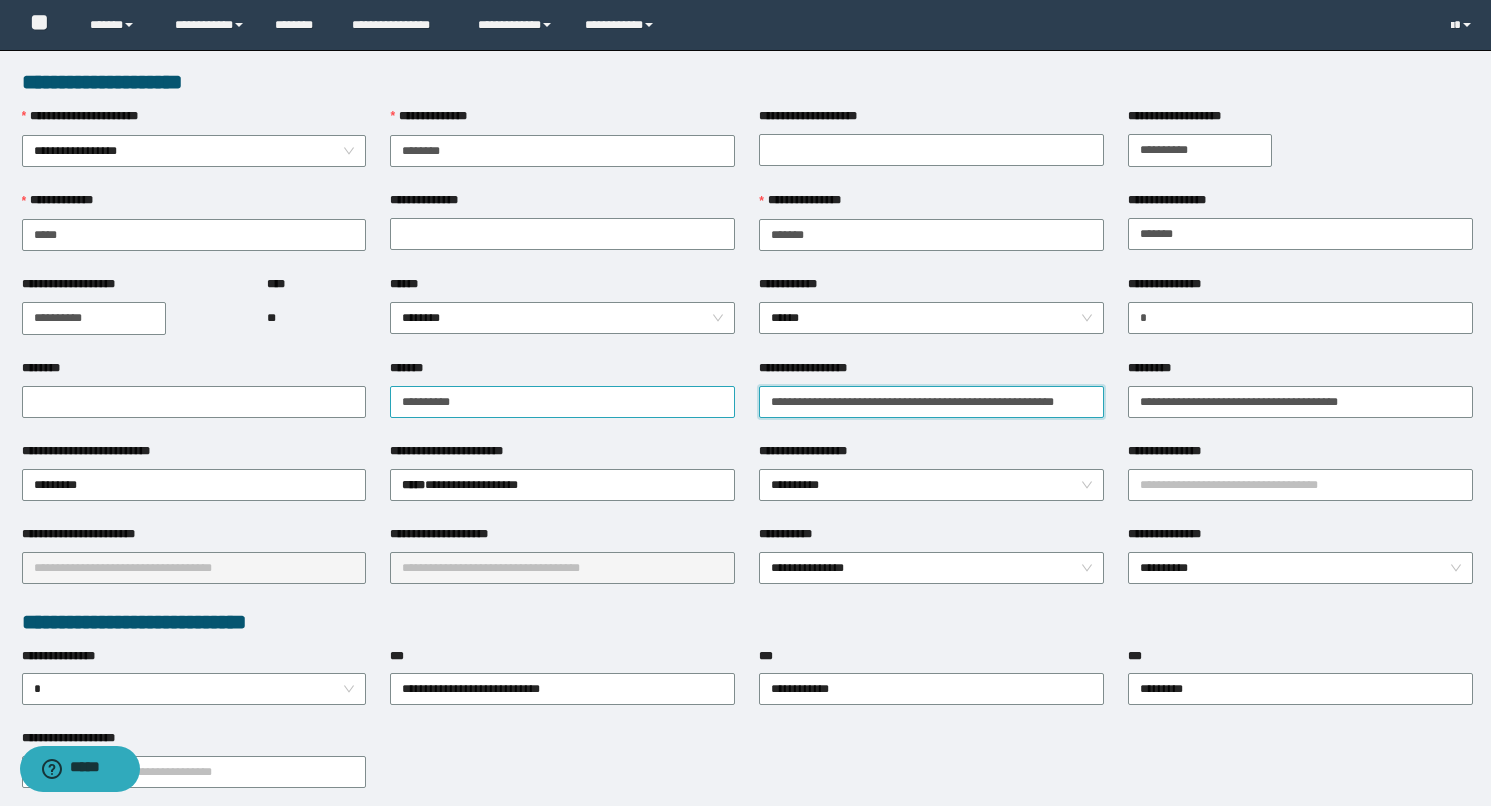 drag, startPoint x: 1093, startPoint y: 403, endPoint x: 629, endPoint y: 391, distance: 464.15515 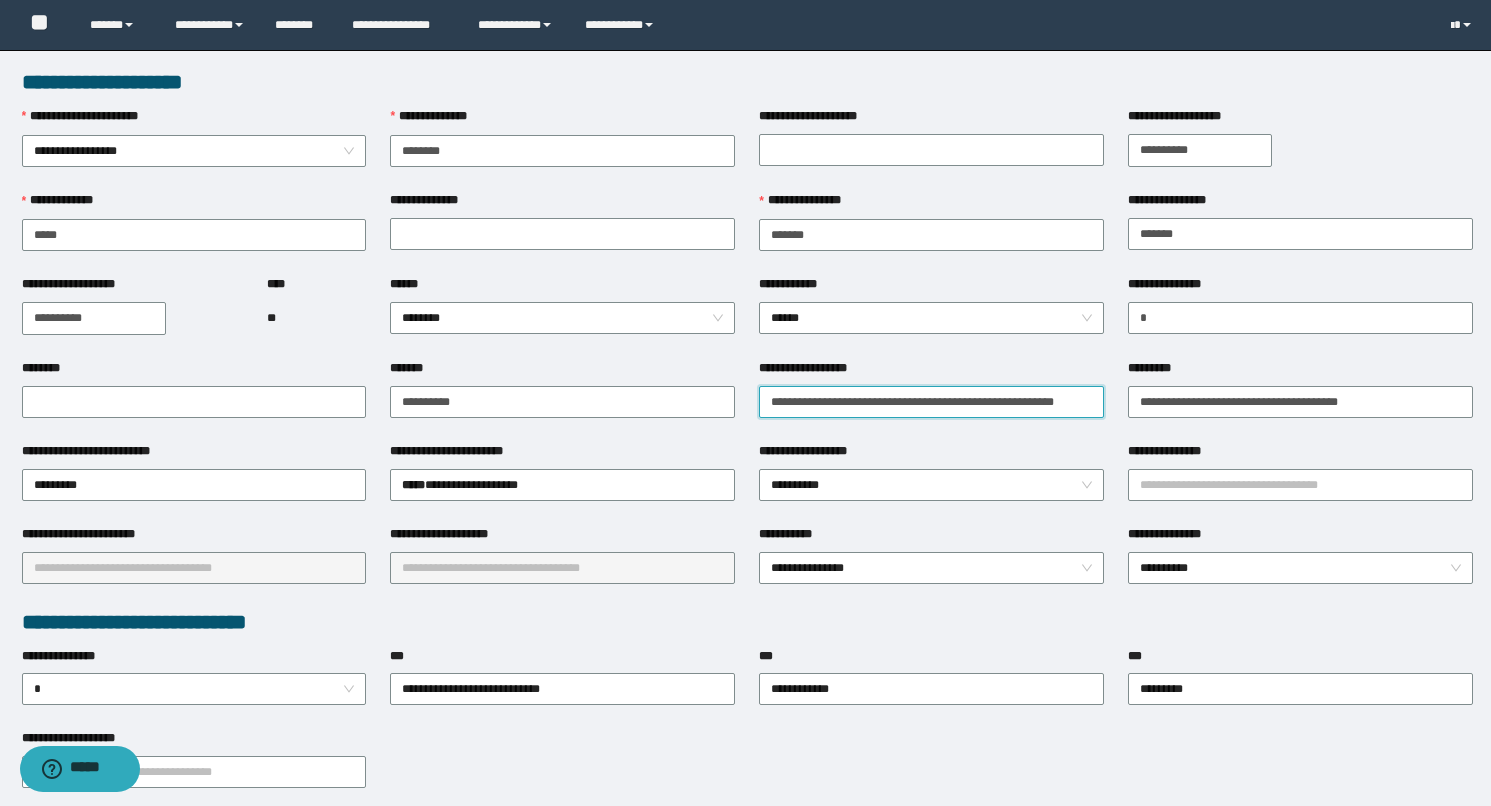 type on "**********" 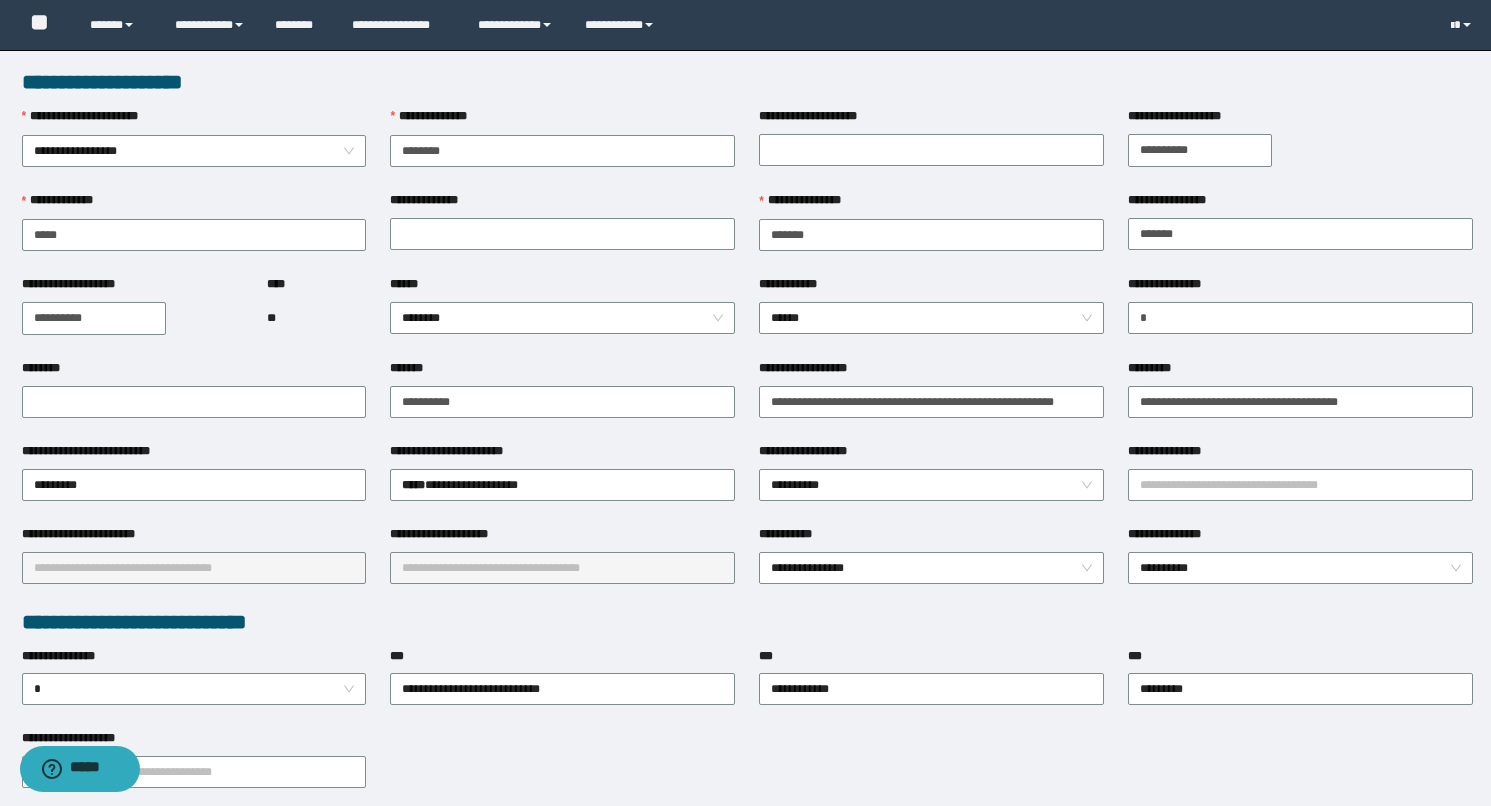click on "**********" at bounding box center (562, 455) 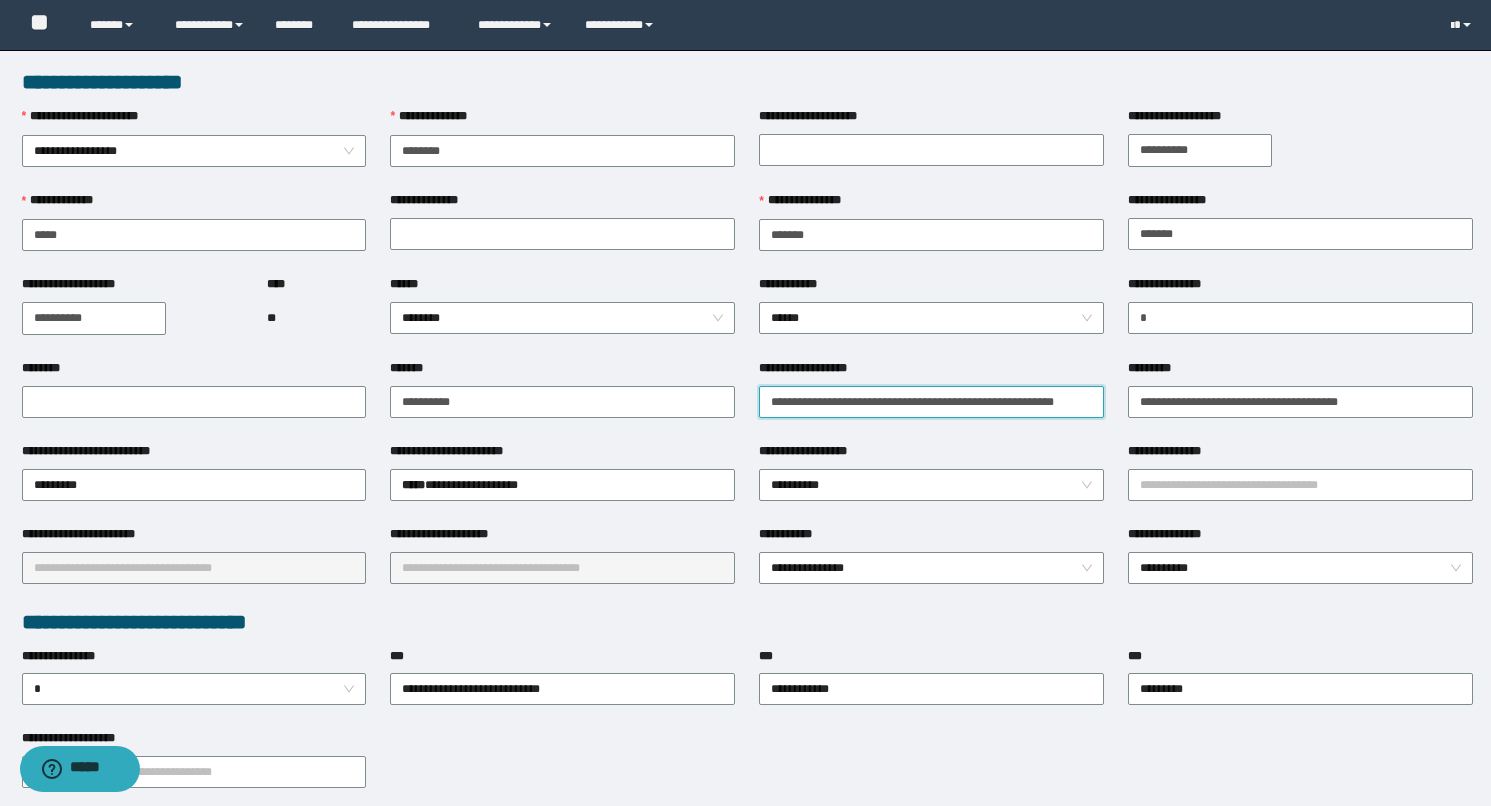 scroll, scrollTop: 0, scrollLeft: 17, axis: horizontal 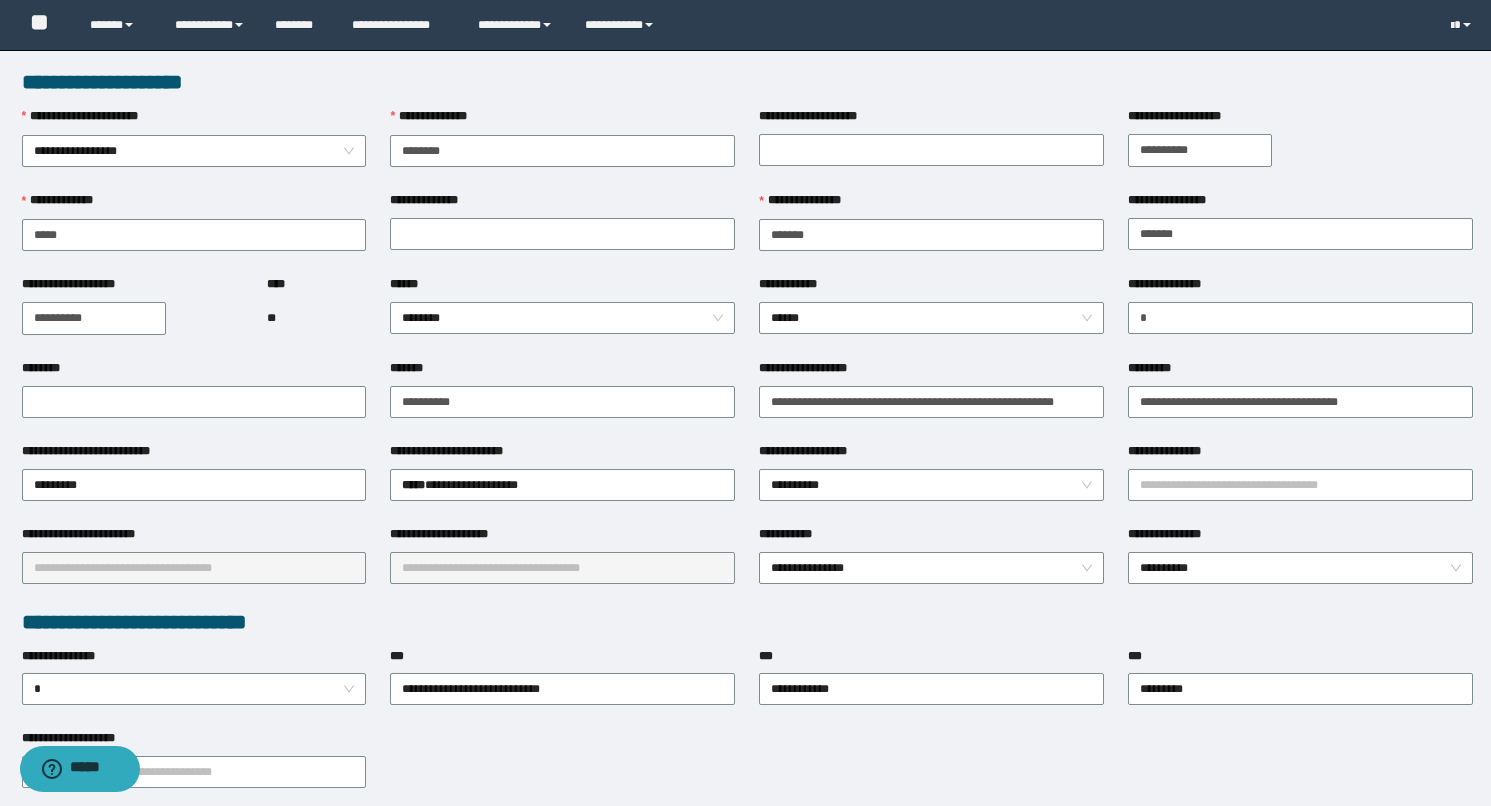 click on "**********" at bounding box center (931, 455) 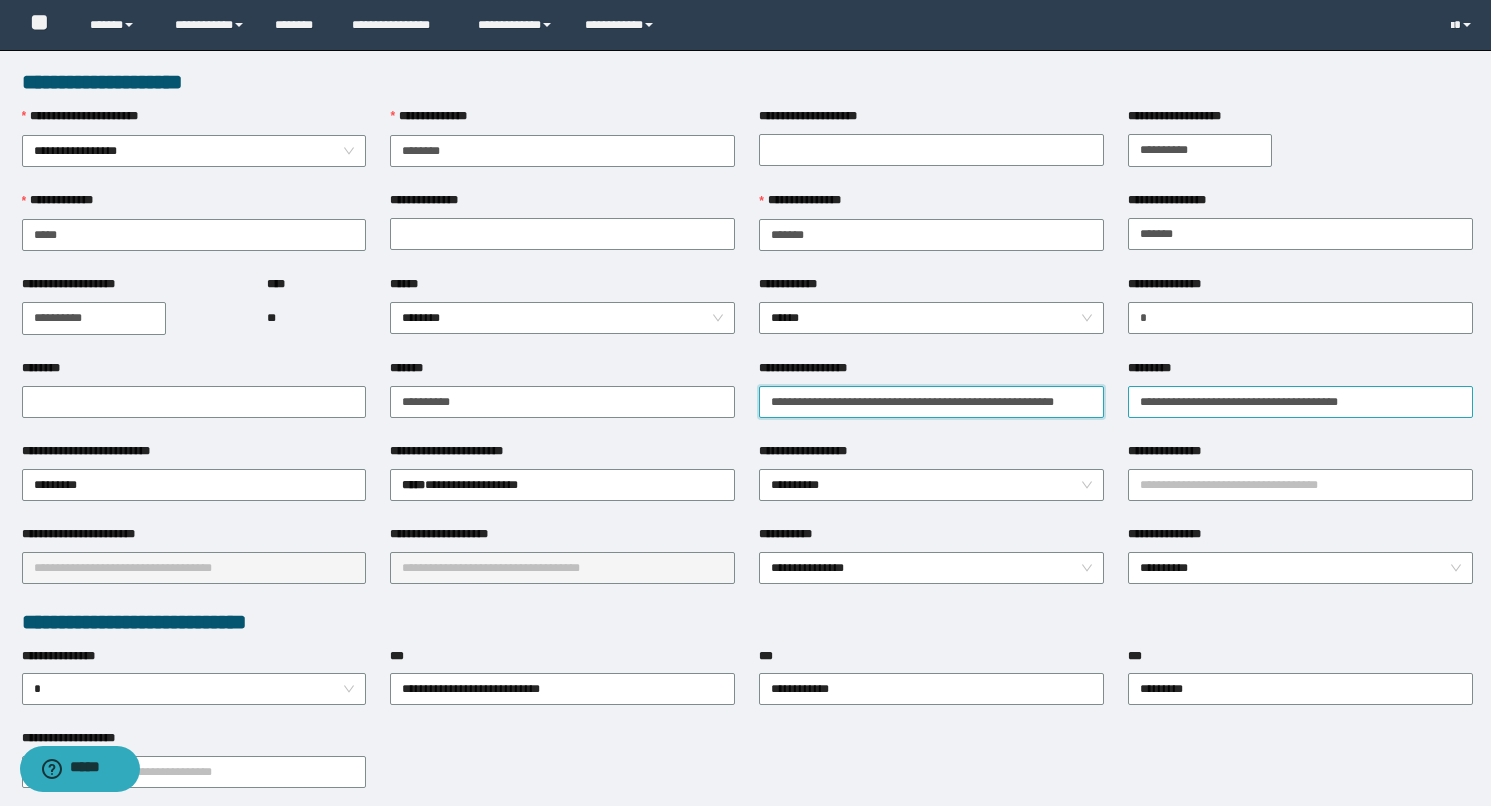 scroll, scrollTop: 0, scrollLeft: 17, axis: horizontal 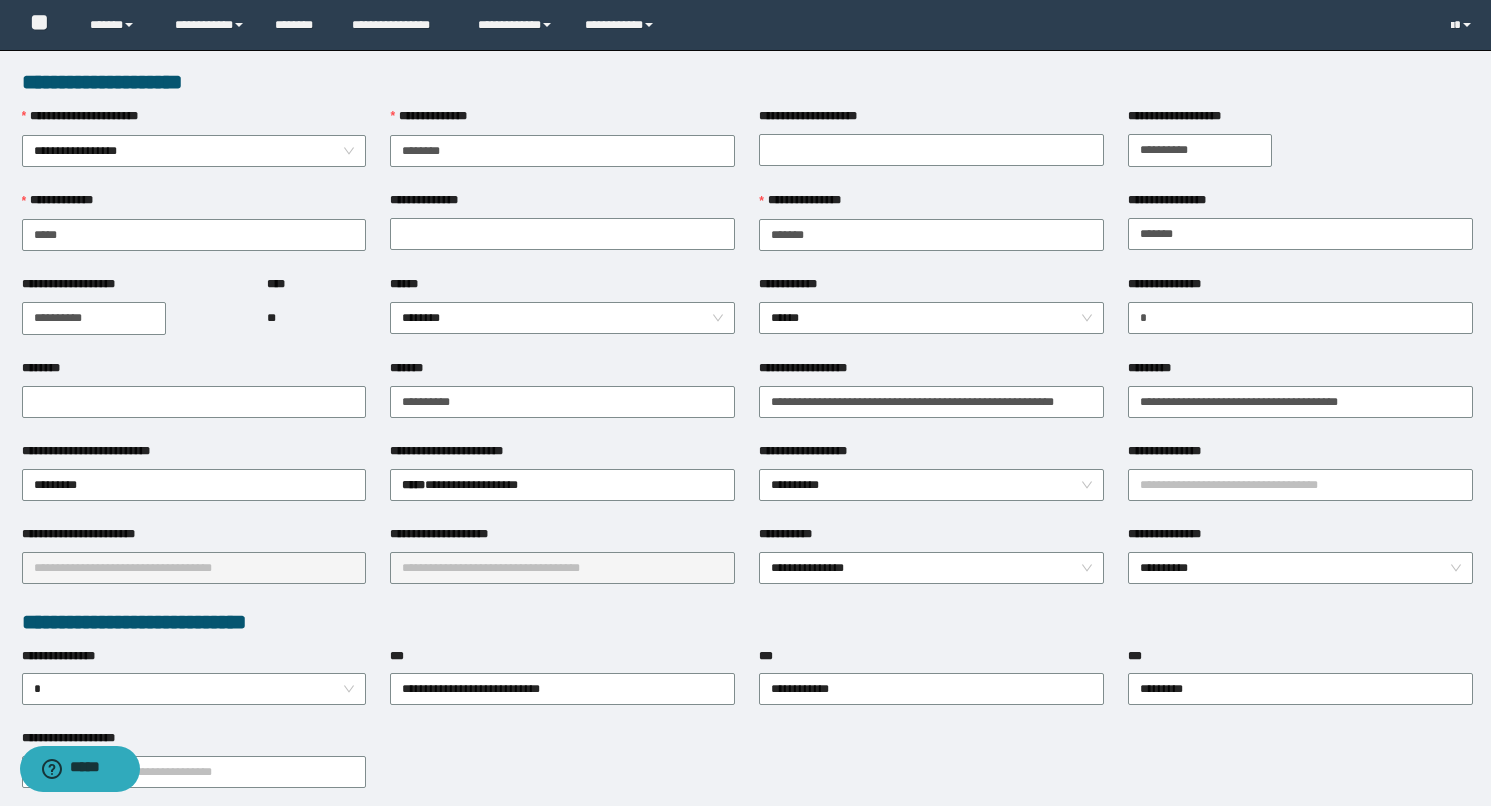 click on "**********" at bounding box center (931, 455) 